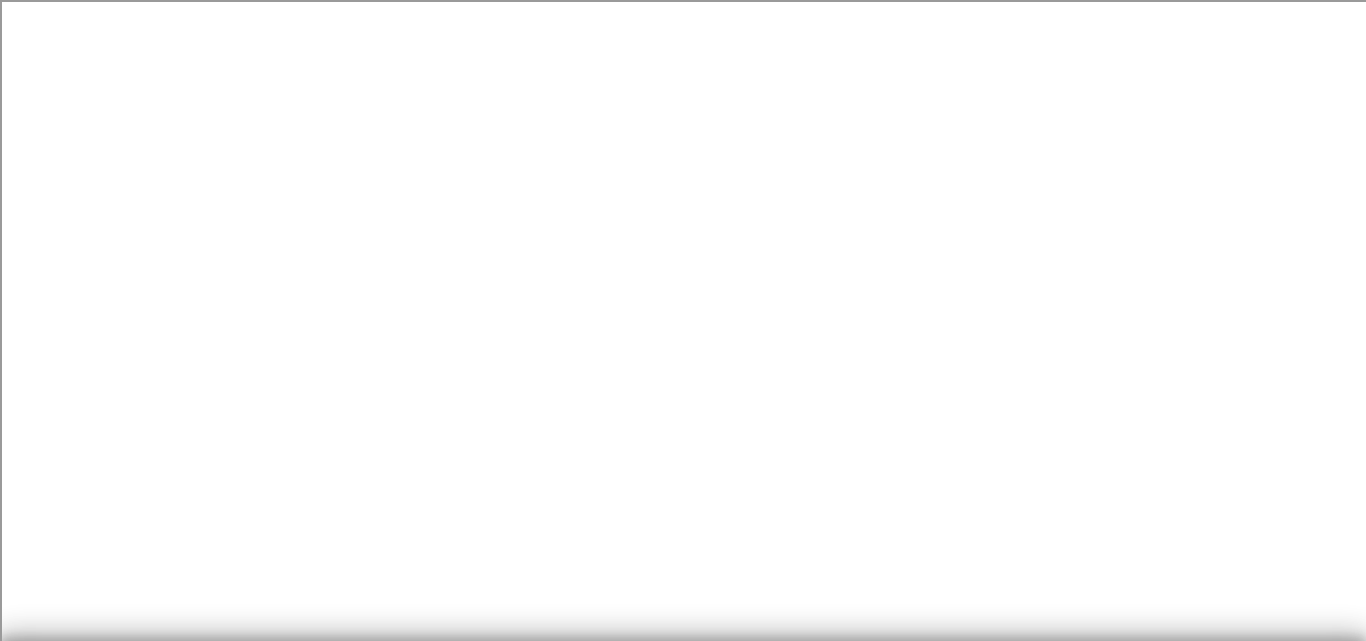 scroll, scrollTop: 0, scrollLeft: 0, axis: both 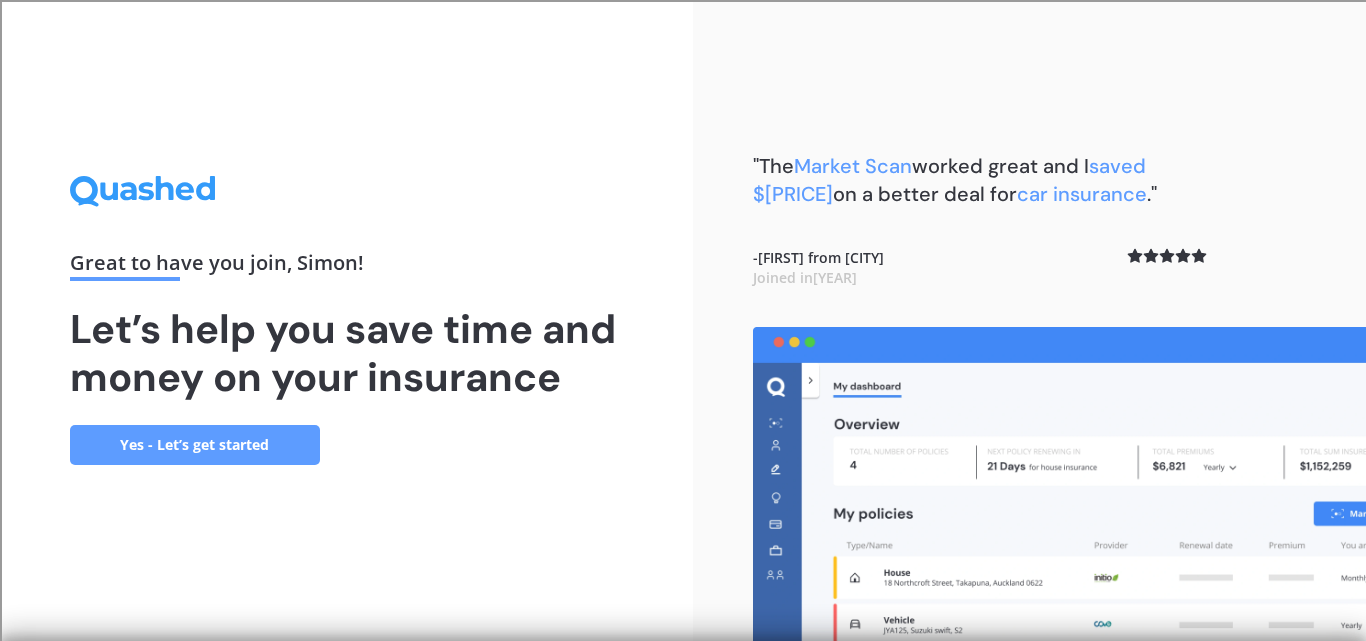 click on "Yes - Let’s get started" at bounding box center [195, 445] 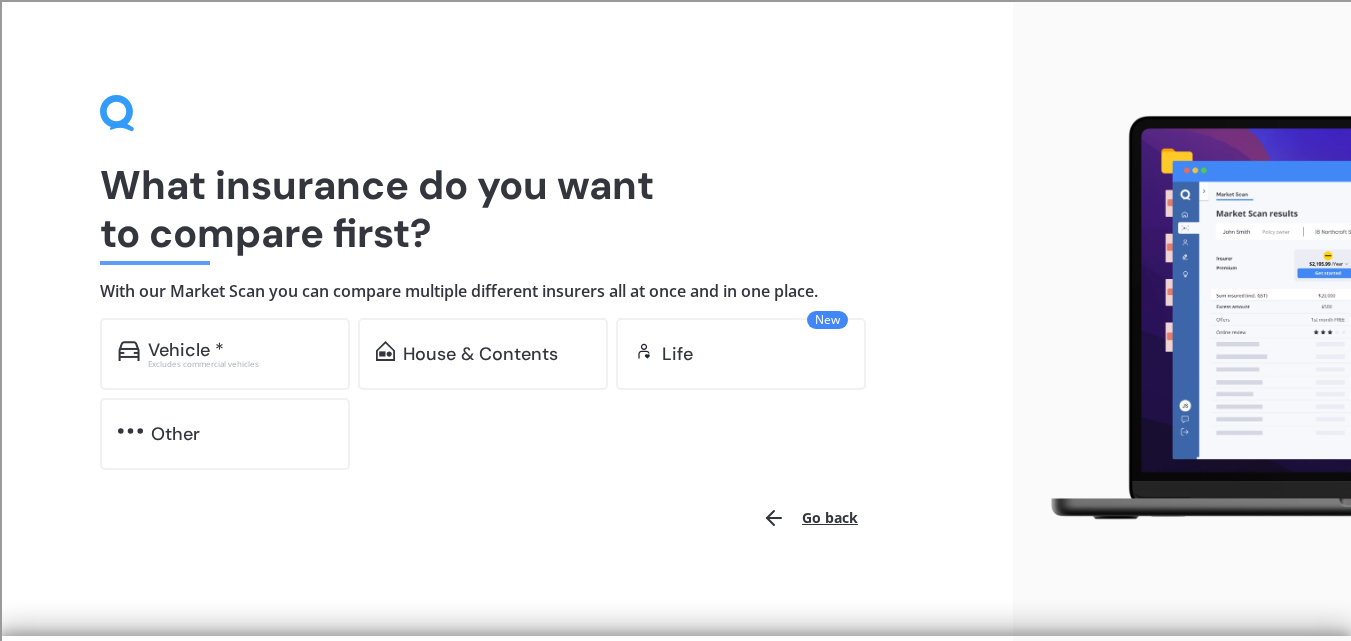 scroll, scrollTop: 6, scrollLeft: 0, axis: vertical 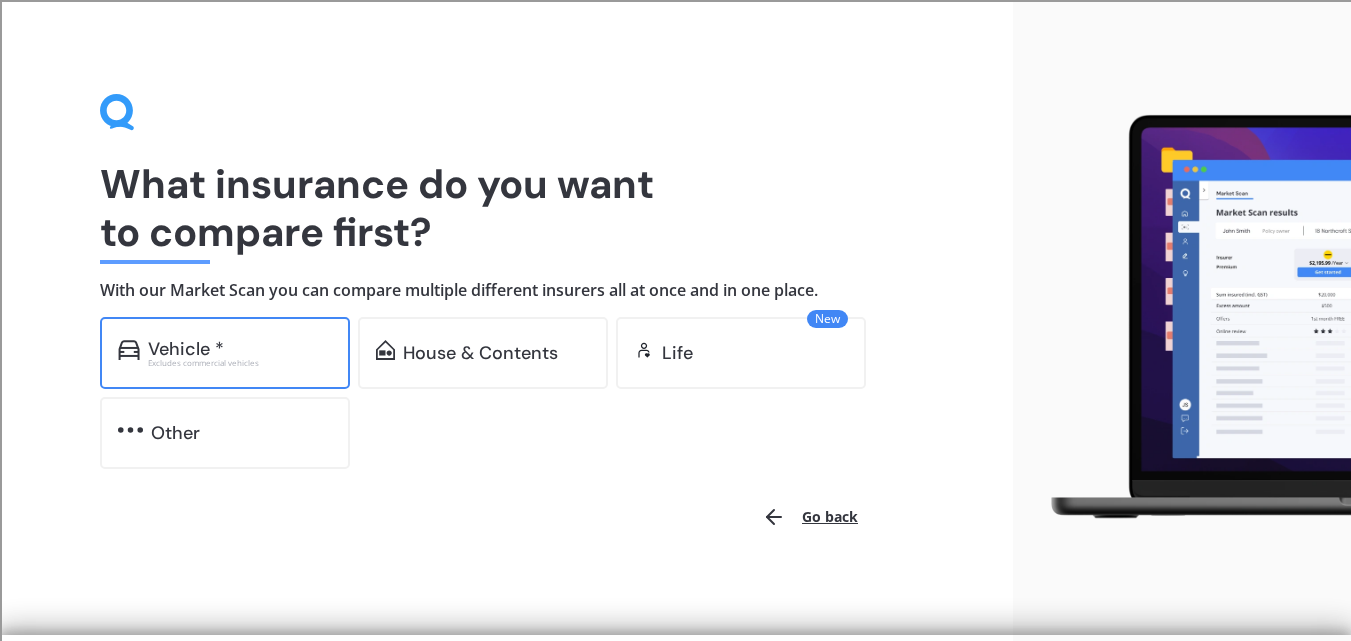 click on "Vehicle *" at bounding box center (186, 349) 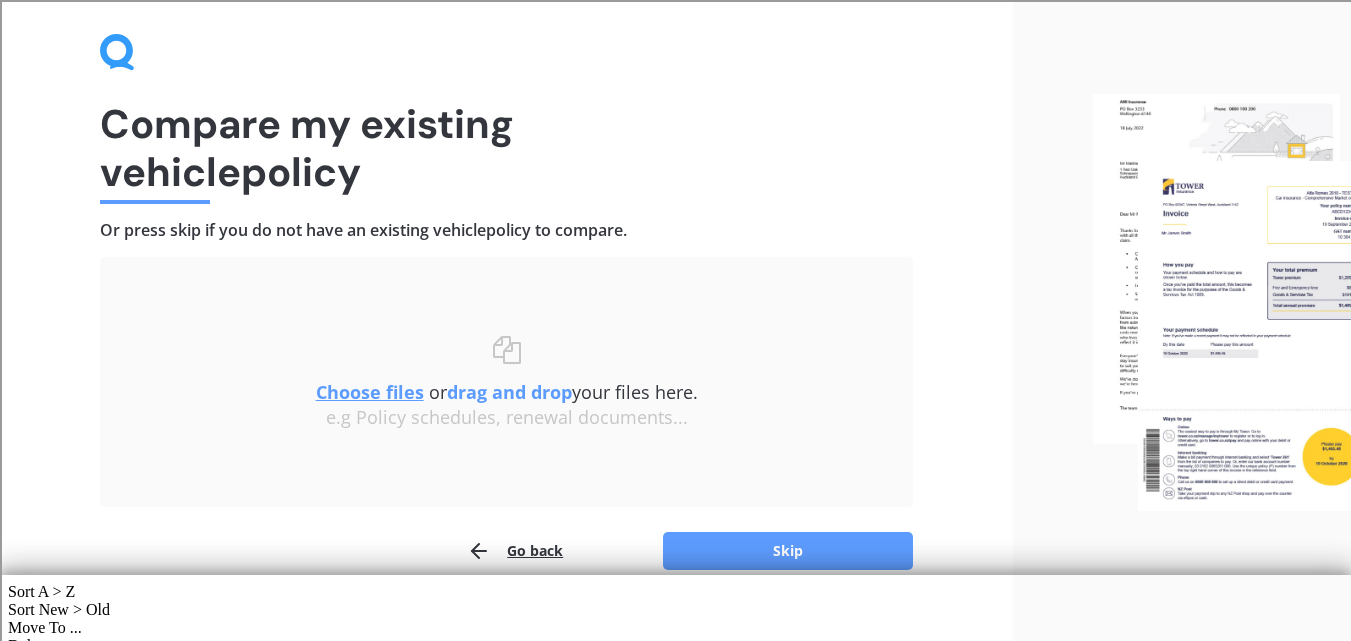 scroll, scrollTop: 96, scrollLeft: 0, axis: vertical 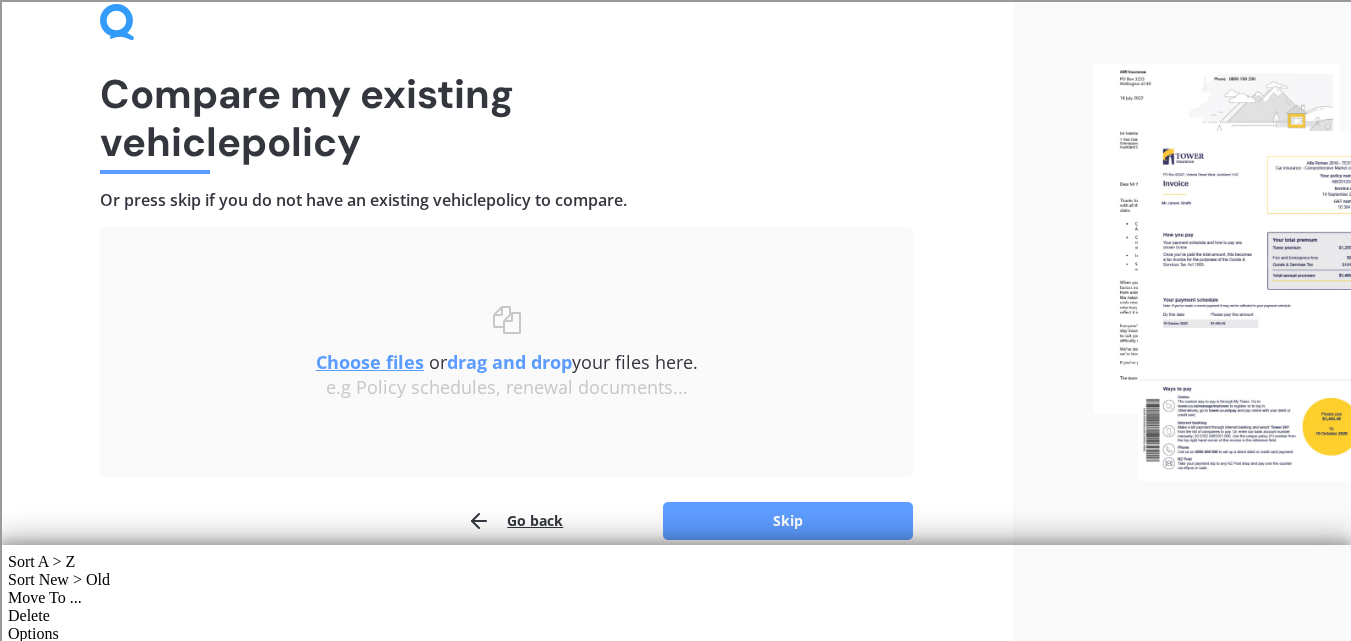 click on "Go back" at bounding box center [515, 521] 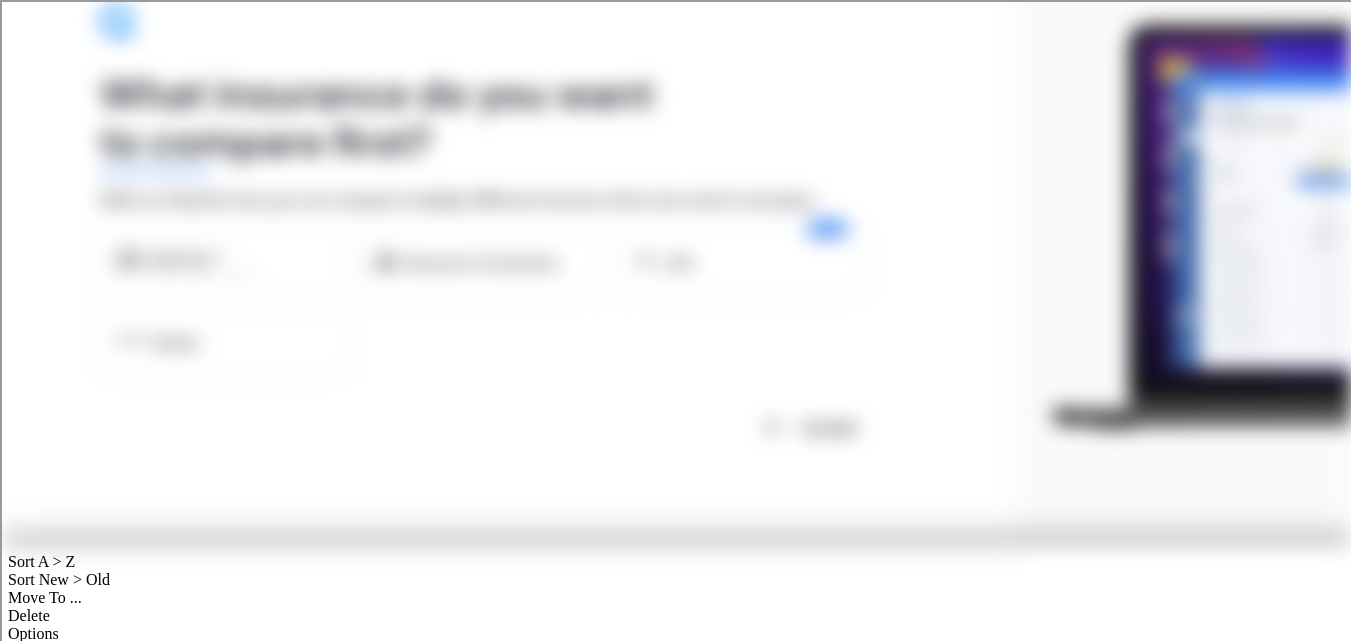 scroll, scrollTop: 6, scrollLeft: 0, axis: vertical 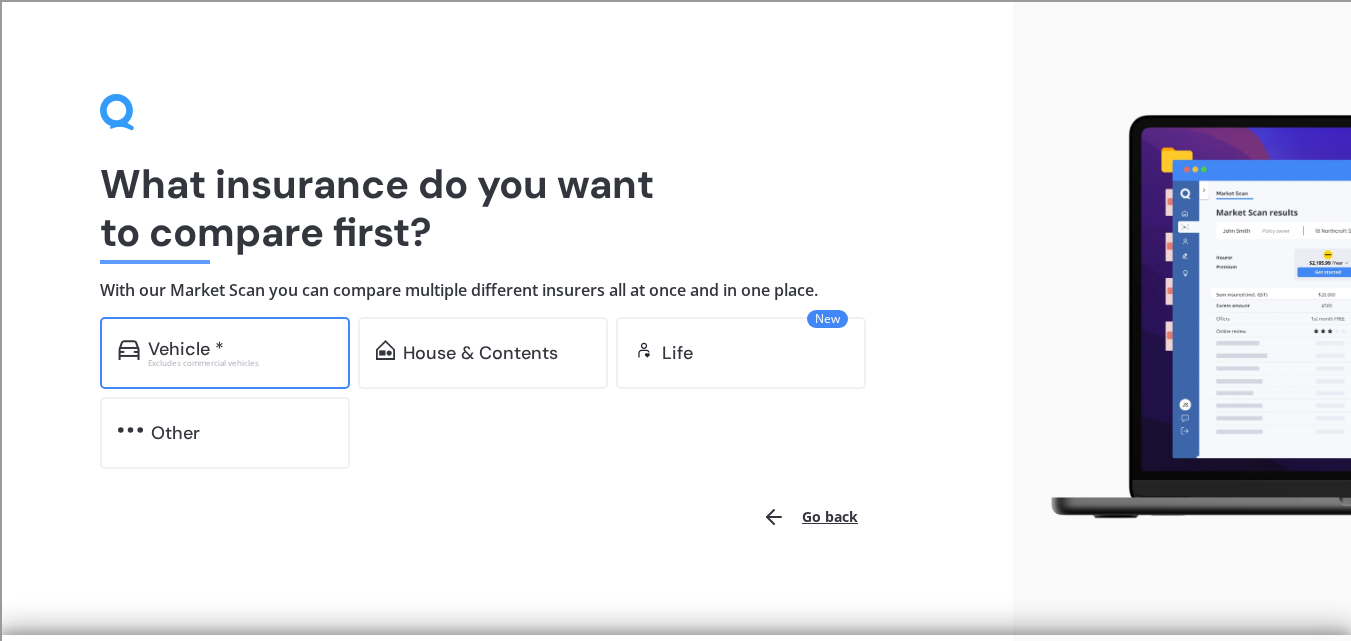 click on "Vehicle *" at bounding box center [186, 349] 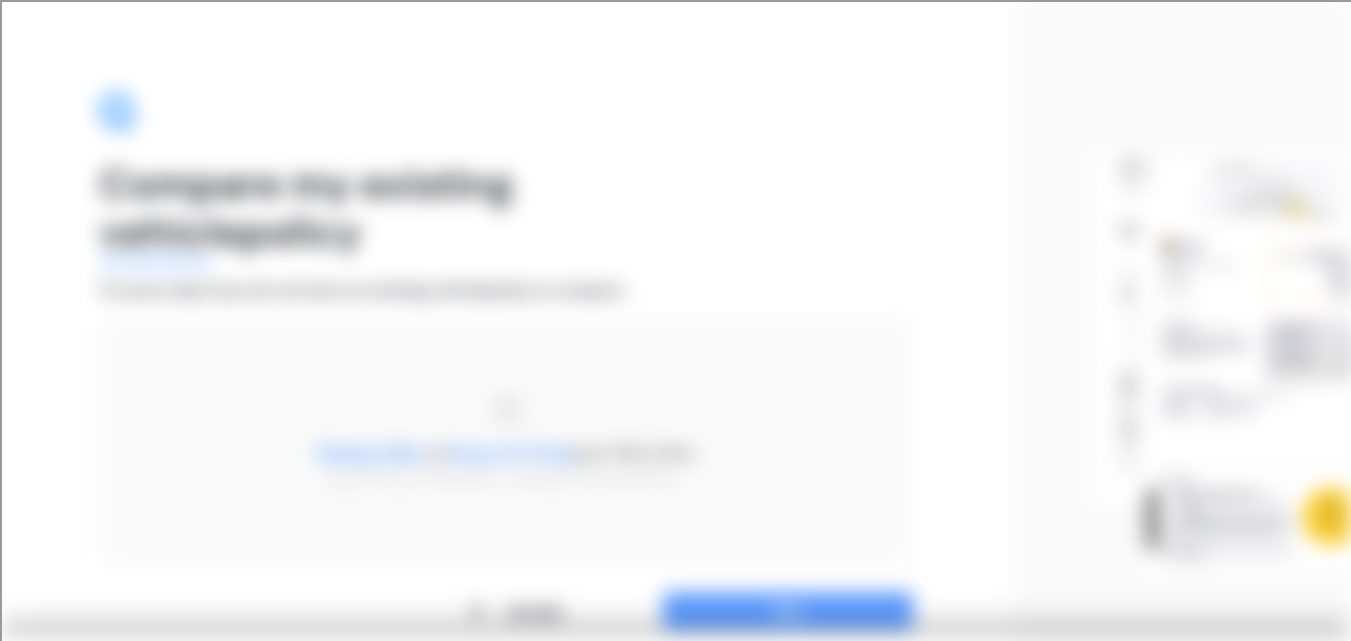 scroll, scrollTop: 96, scrollLeft: 0, axis: vertical 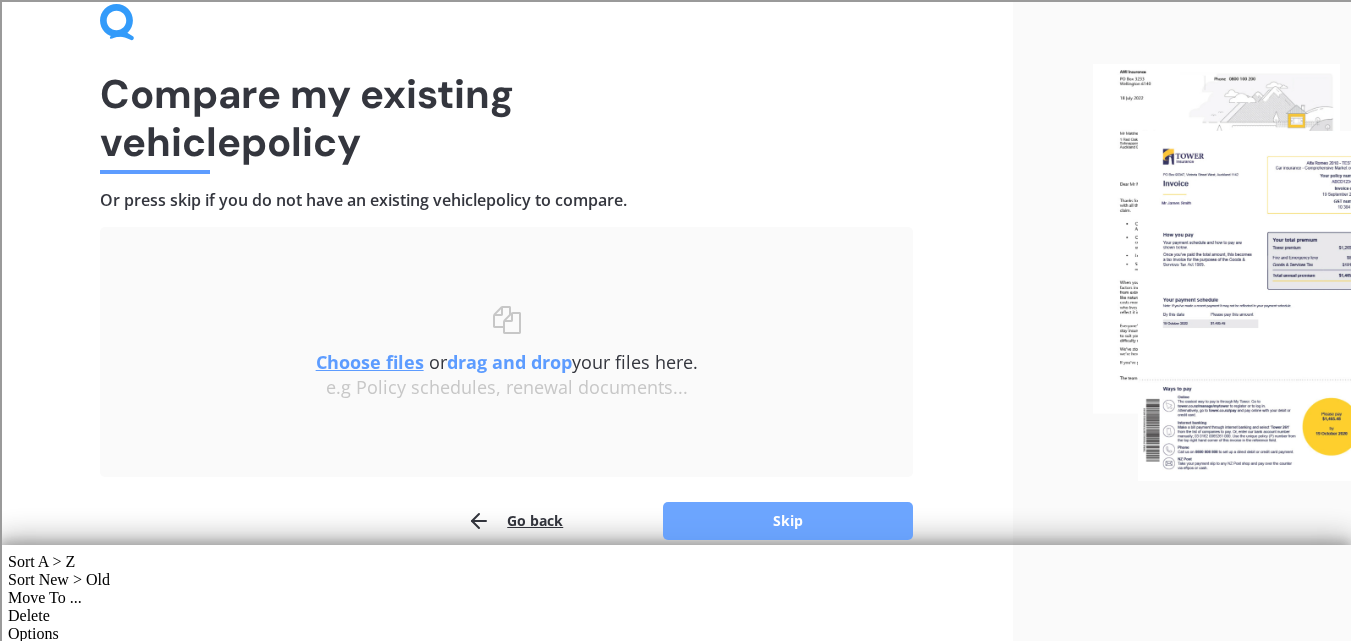 click on "Skip" at bounding box center [788, 521] 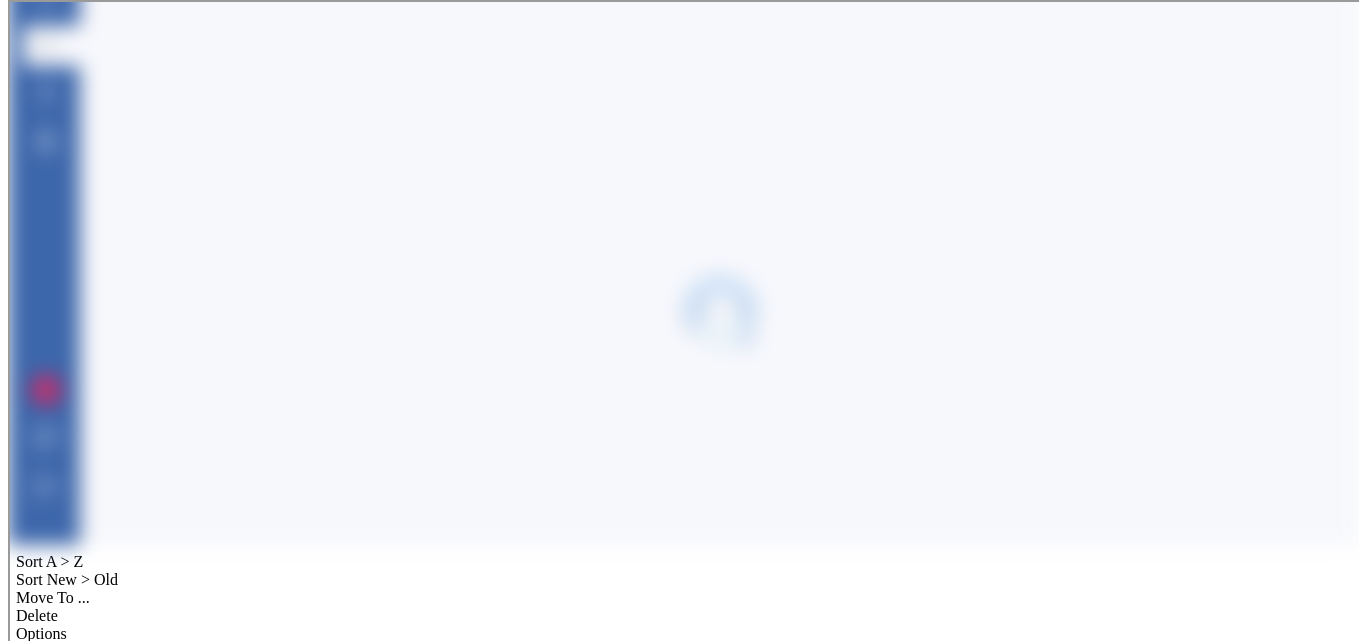 scroll, scrollTop: 0, scrollLeft: 0, axis: both 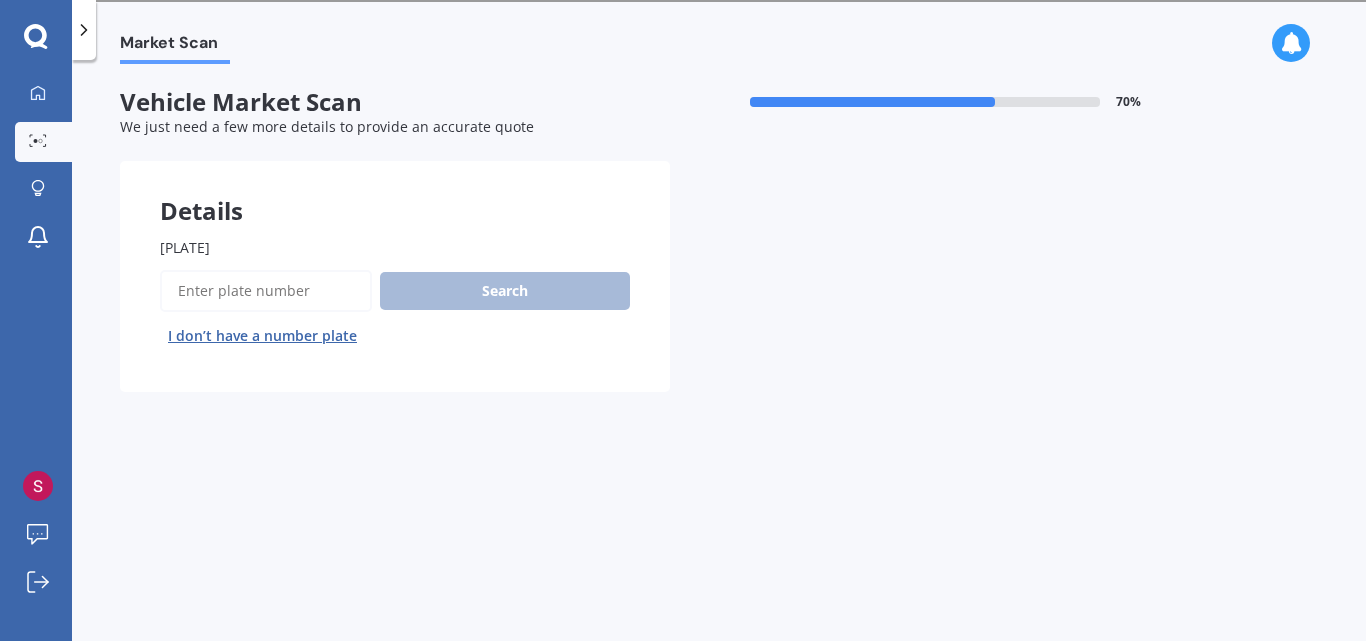 click on "[PLATE]" at bounding box center [266, 291] 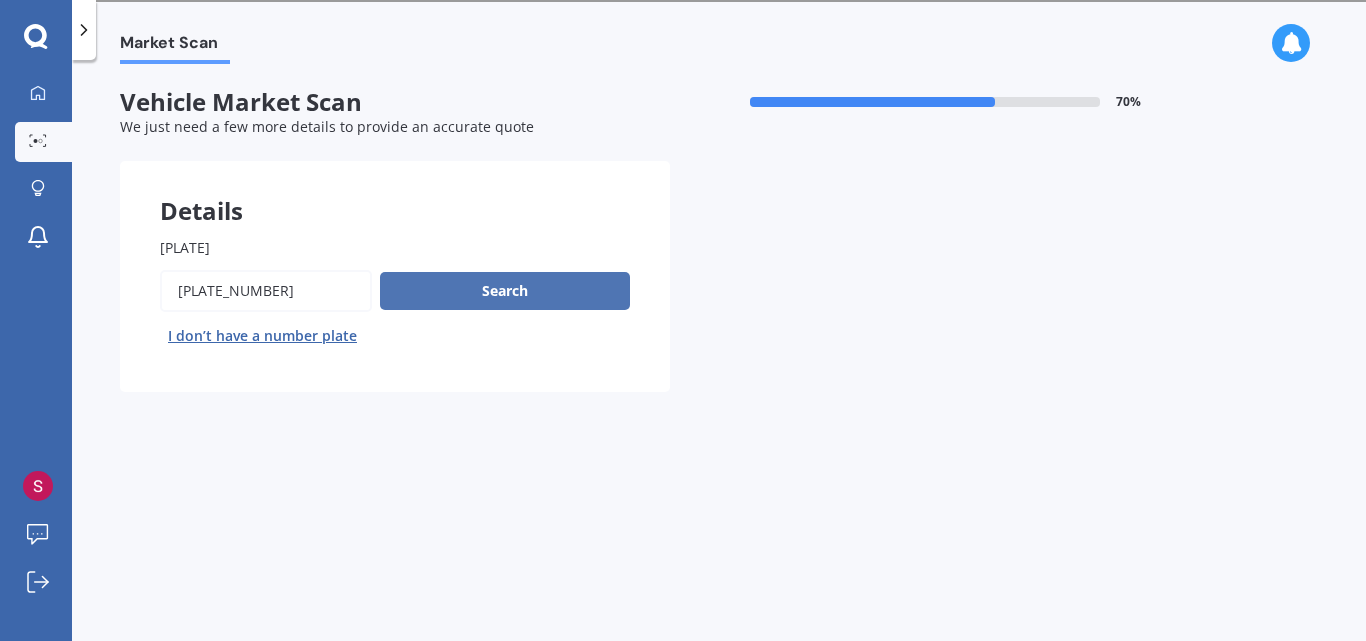 type on "[PLATE_NUMBER]" 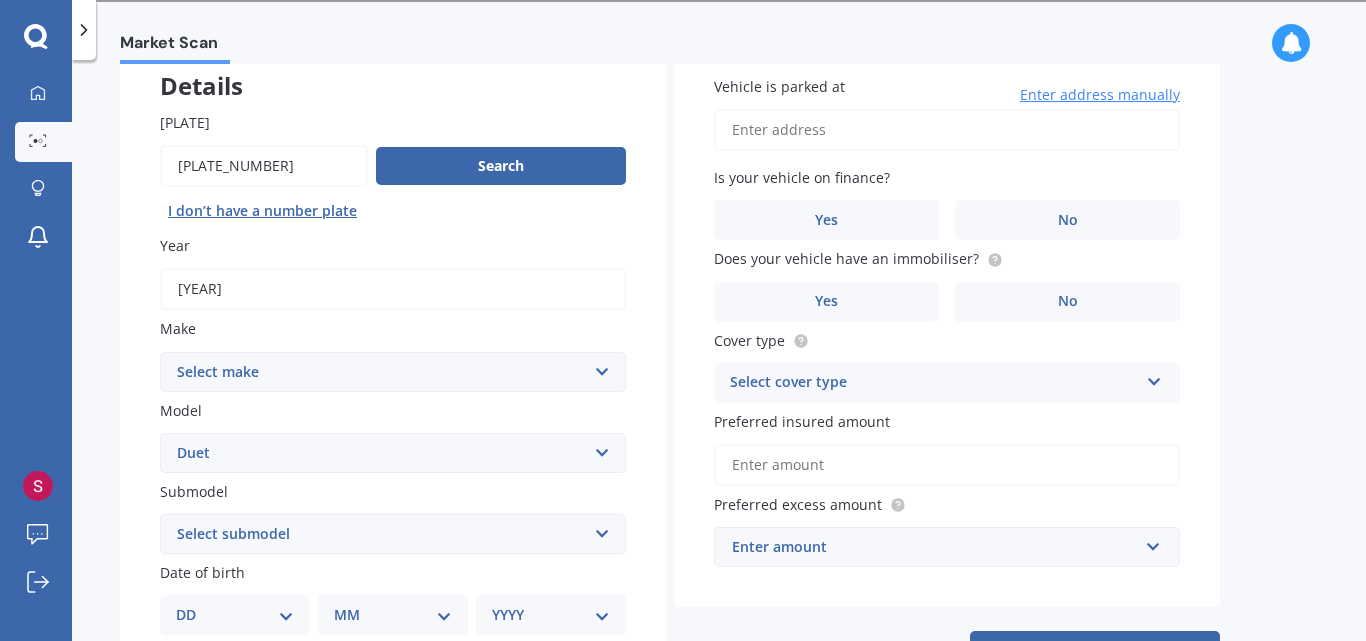 scroll, scrollTop: 200, scrollLeft: 0, axis: vertical 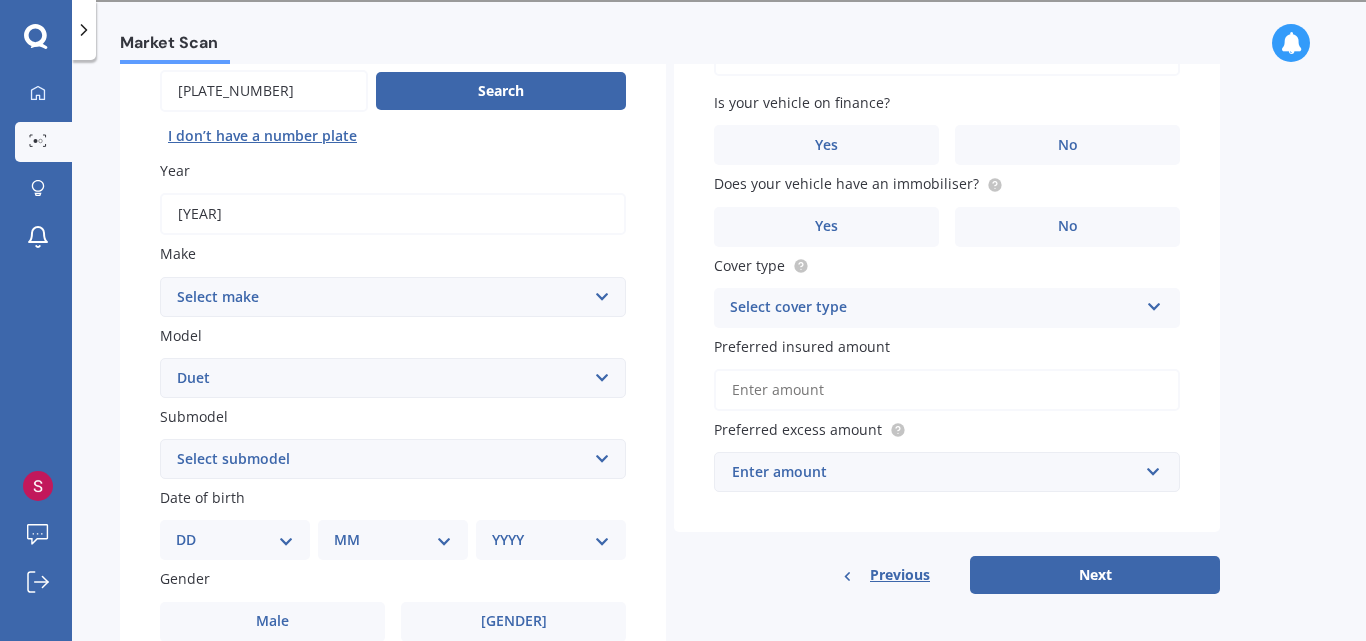 click at bounding box center (600, 698) 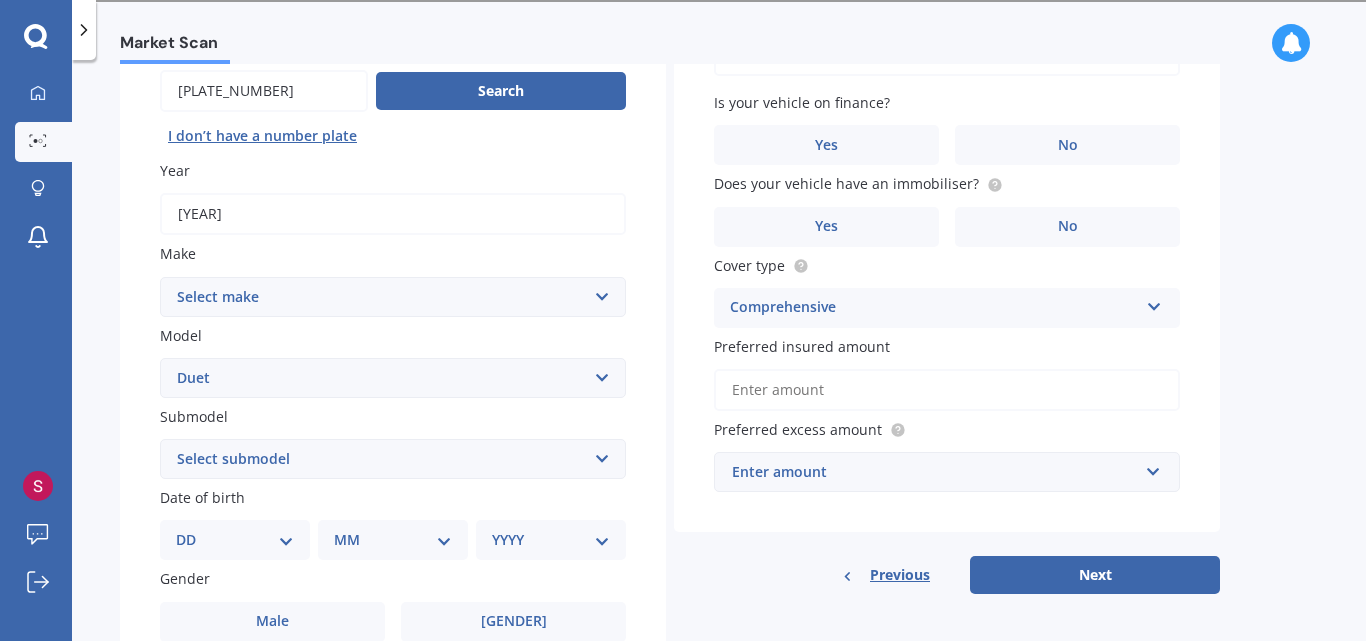 click on "Make Select make AC ALFA ROMEO ASTON MARTIN AUDI AUSTIN BEDFORD Bentley BMW BYD CADILLAC CAN-AM CHERY CHEVROLET CHRYSLER CUPRA DAEWOO DAIHATSU DAIMLER DAMON DIAHATSU DODGE EXOCET FACTORY FIVE FERRARI FIAT Fiord FLEETWOOD FORD FOTON FRASER GEELY GENESIS GEORGIE BOY GMC GREAT WALL GWM HAVAL HILLMAN HINO HOLDEN HOLIDAY RAMBLER HONDA HUMMER HYUNDAI INFINITI ISUZU IVECO JAC JAECOO JAGUAR JEEP KGM KIA LADA LAMBORGHINI LANCIA LANDROVER LDV LEXUS LINCOLN LOTUS LUNAR M.G M.G. MAHINDRA MASERATI MAZDA MCLAREN MERCEDES AMG Mercedes Benz MERCEDES-AMG MERCURY MINI MITSUBISHI MORGAN MORRIS NEWMAR NISSAN OMODA OPEL OXFORD PEUGEOT Plymouth Polestar PONTIAC PORSCHE PROTON RAM Range Rover Rayne RENAULT ROLLS ROYCE ROVER SAAB SATURN SEAT SHELBY SKODA SMART SSANGYONG SUBARU SUZUKI TATA TESLA TIFFIN Toyota TRIUMPH TVR Vauxhall VOLKSWAGEN VOLVO ZX 86" at bounding box center (719, 354) 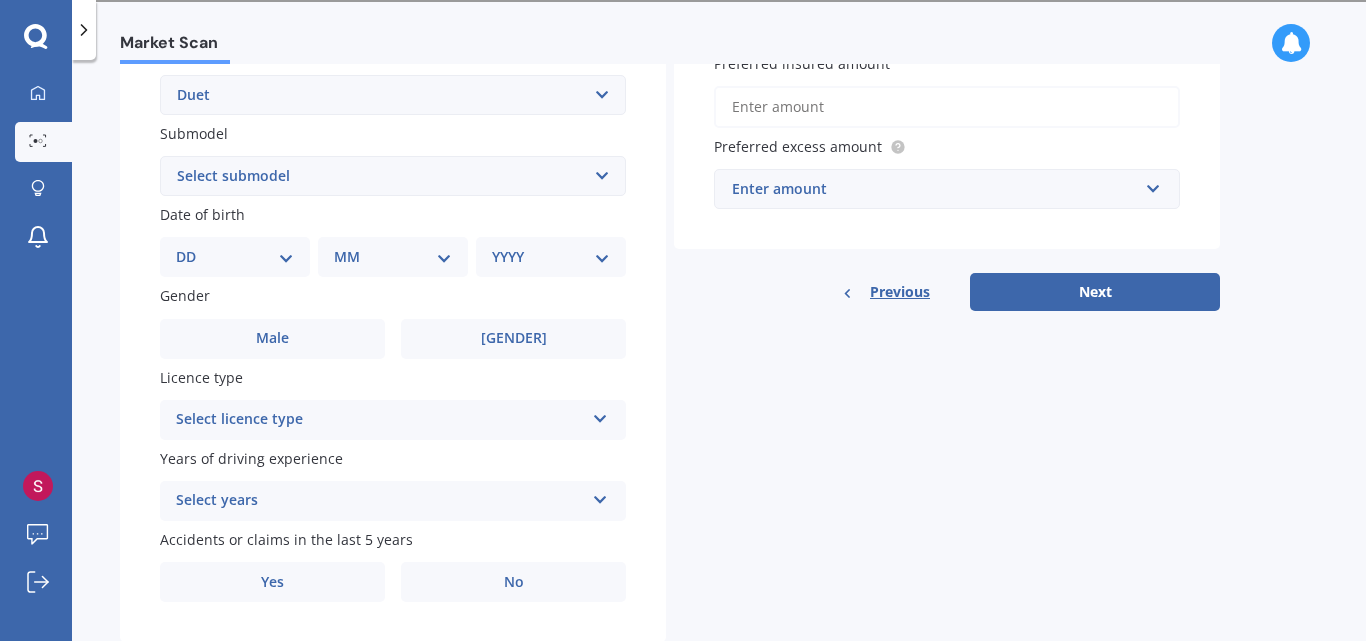 scroll, scrollTop: 500, scrollLeft: 0, axis: vertical 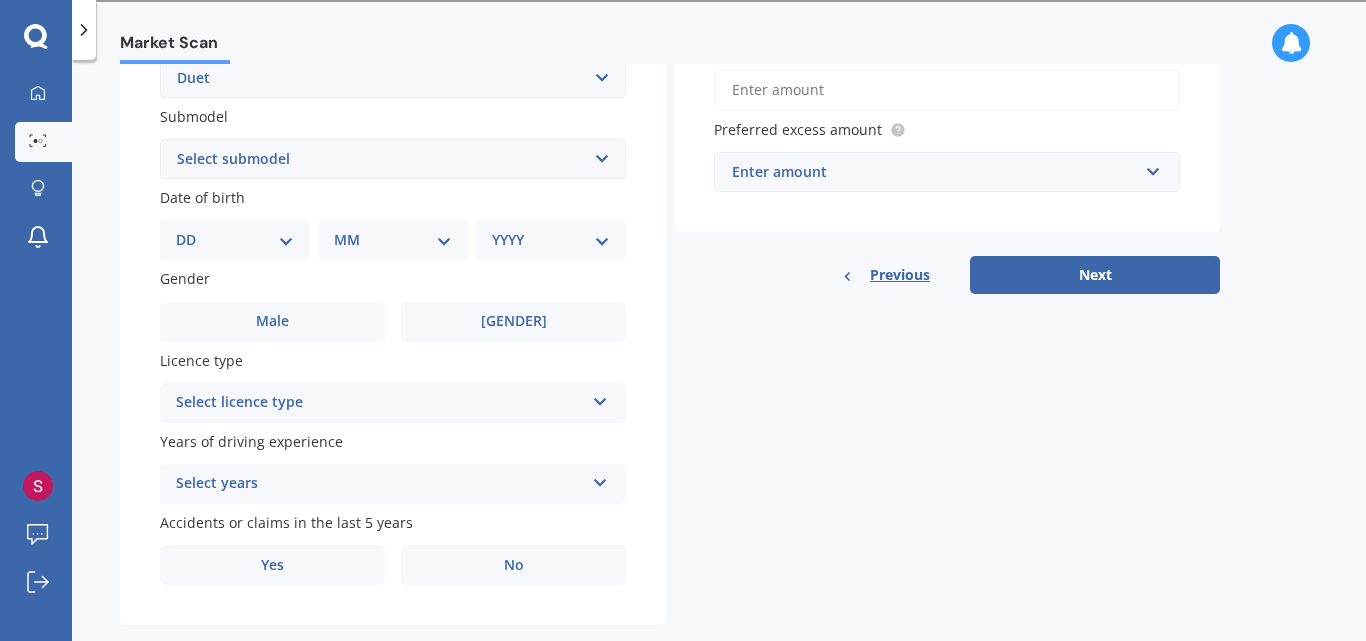 click on "Select submodel (All)" at bounding box center (393, 159) 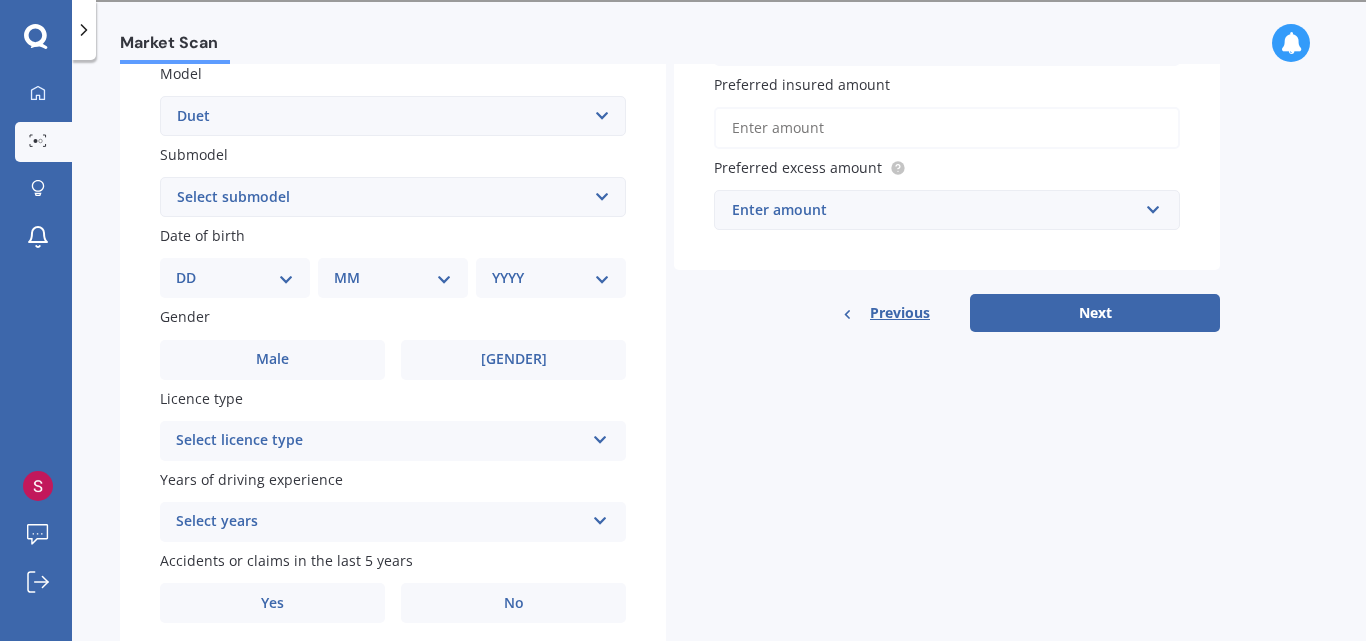scroll, scrollTop: 400, scrollLeft: 0, axis: vertical 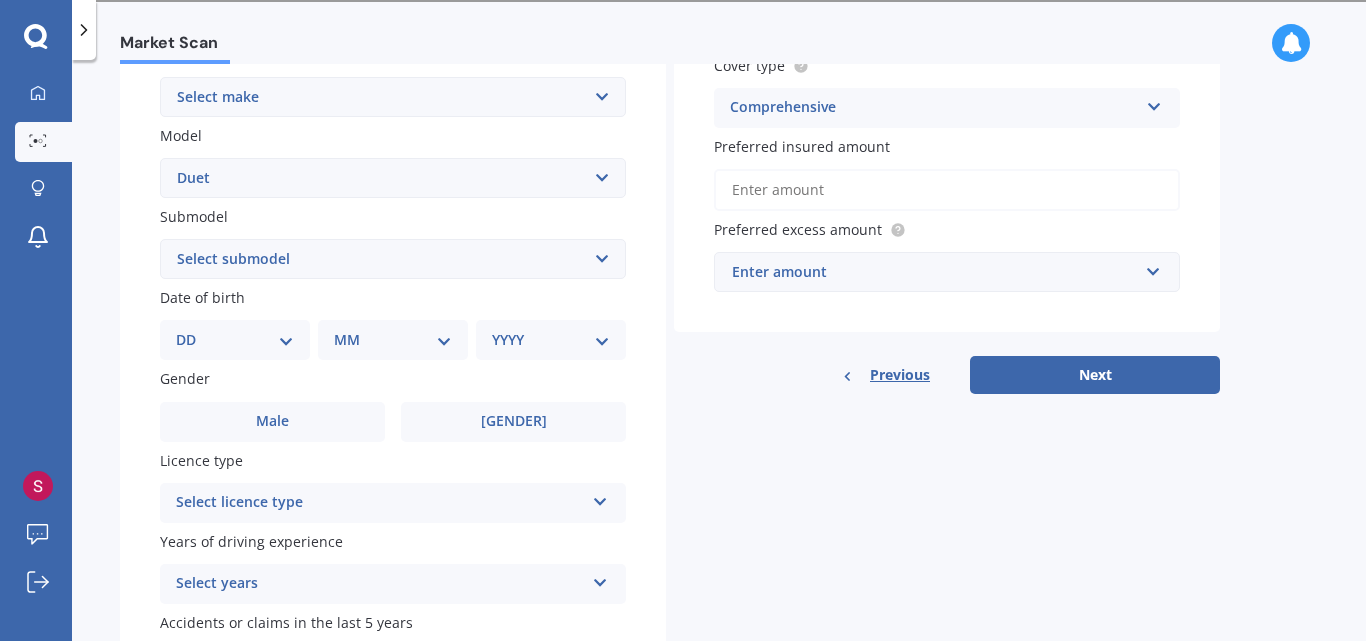 click on "DD [NUMBERS]" at bounding box center [235, 340] 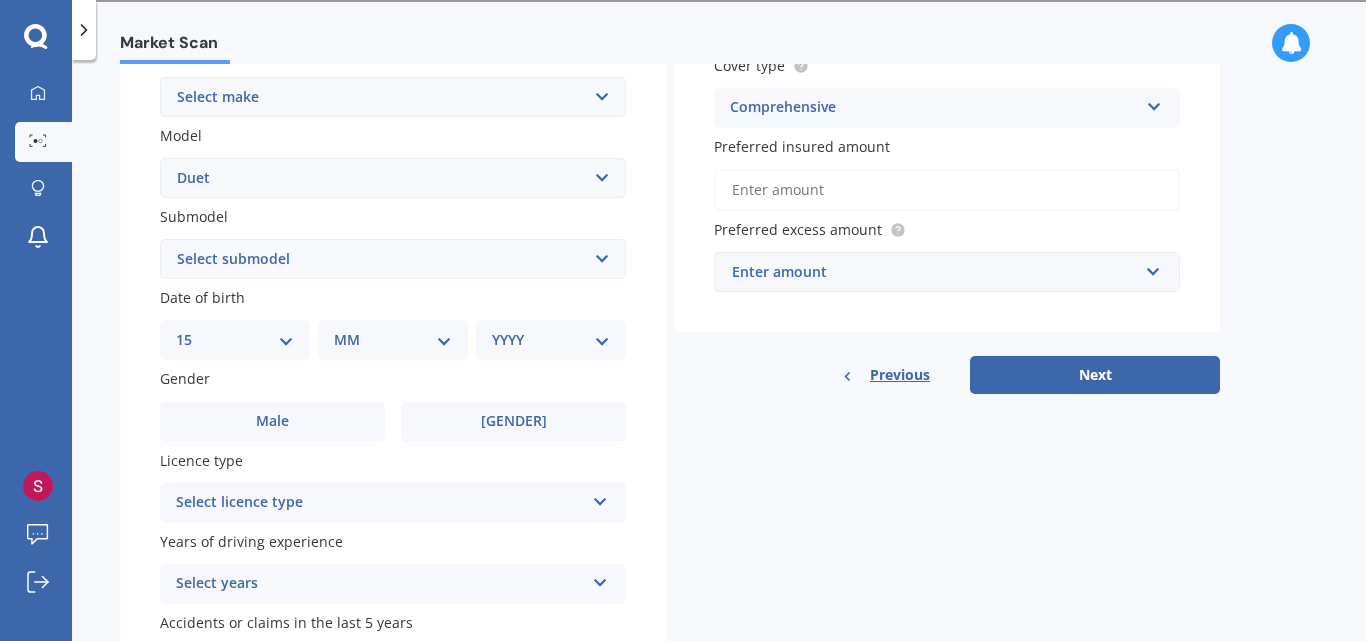 click on "DD [NUMBERS]" at bounding box center [235, 340] 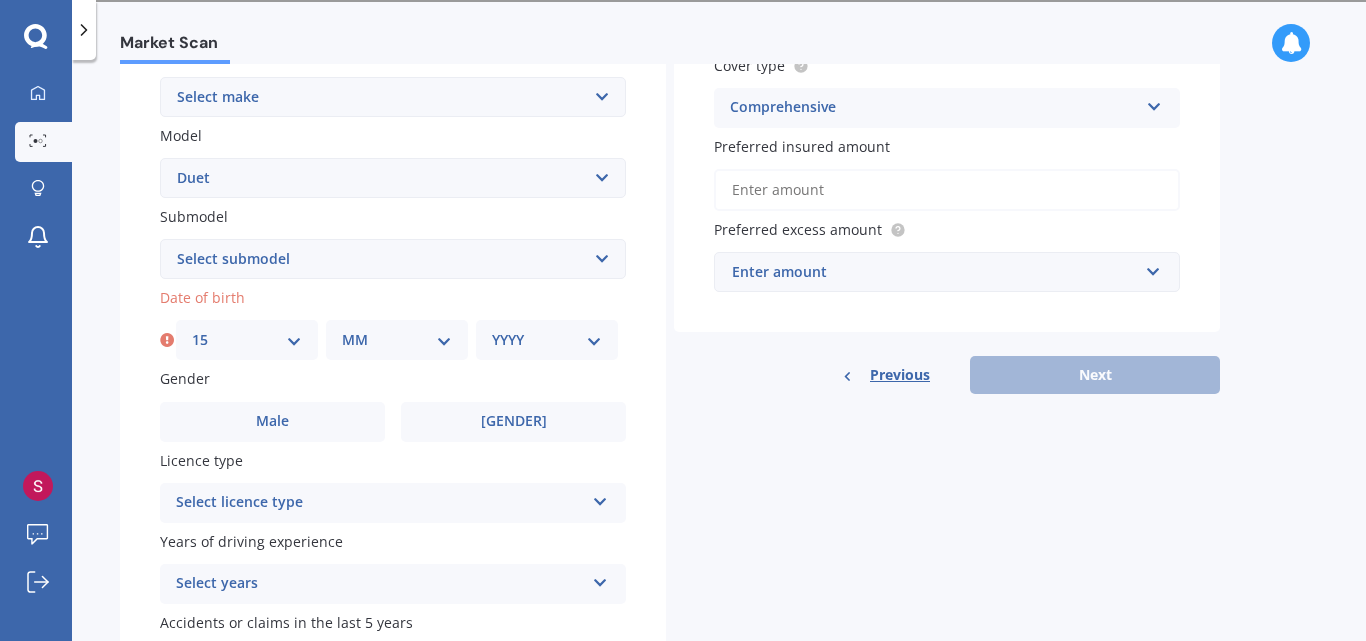 click on "MM 01 02 03 04 05 06 07 08 09 10 11 12" at bounding box center [397, 340] 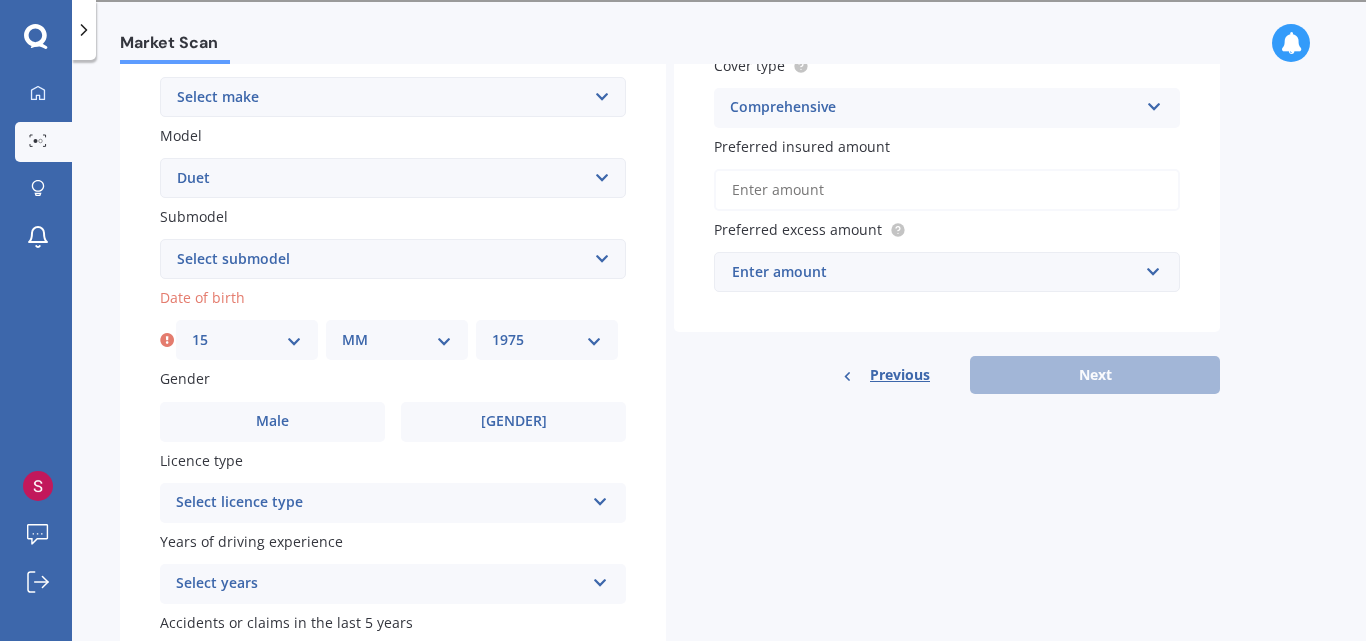 click on "YYYY 2025 2024 2023 2022 2021 2020 2019 2018 2017 2016 2015 2014 2013 2012 2011 2010 2009 2008 2007 2006 2005 2004 2003 2002 2001 2000 1999 1998 1997 1996 1995 1994 1993 1992 1991 1990 1989 1988 1987 1986 1985 1984 1983 1982 1981 1980 1979 1978 1977 1976 1975 1974 1973 1972 1971 1970 1969 1968 1967 1966 1965 1964 1963 1962 1961 1960 1959 1958 1957 1956 1955 1954 1953 1952 1951 1950 1949 1948 1947 1946 1945 1944 1943 1942 1941 1940 1939 1938 1937 1936 1935 1934 1933 1932 1931 1930 1929 1928 1927 1926" at bounding box center (547, 340) 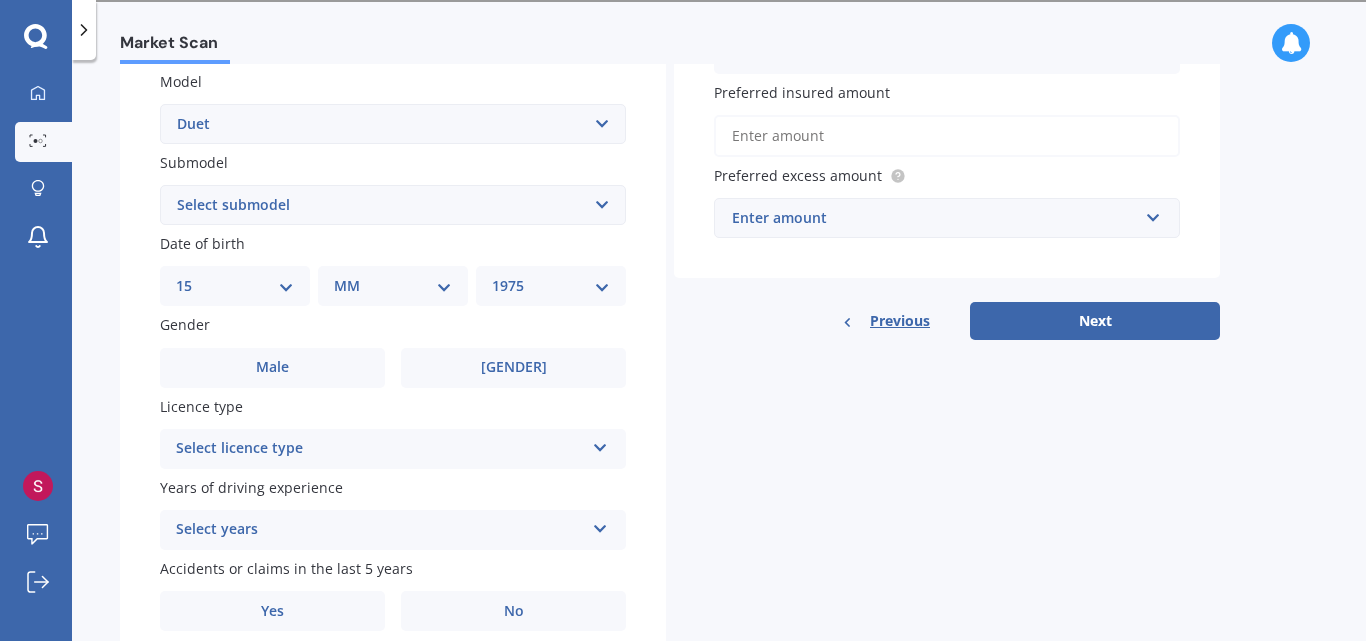 scroll, scrollTop: 500, scrollLeft: 0, axis: vertical 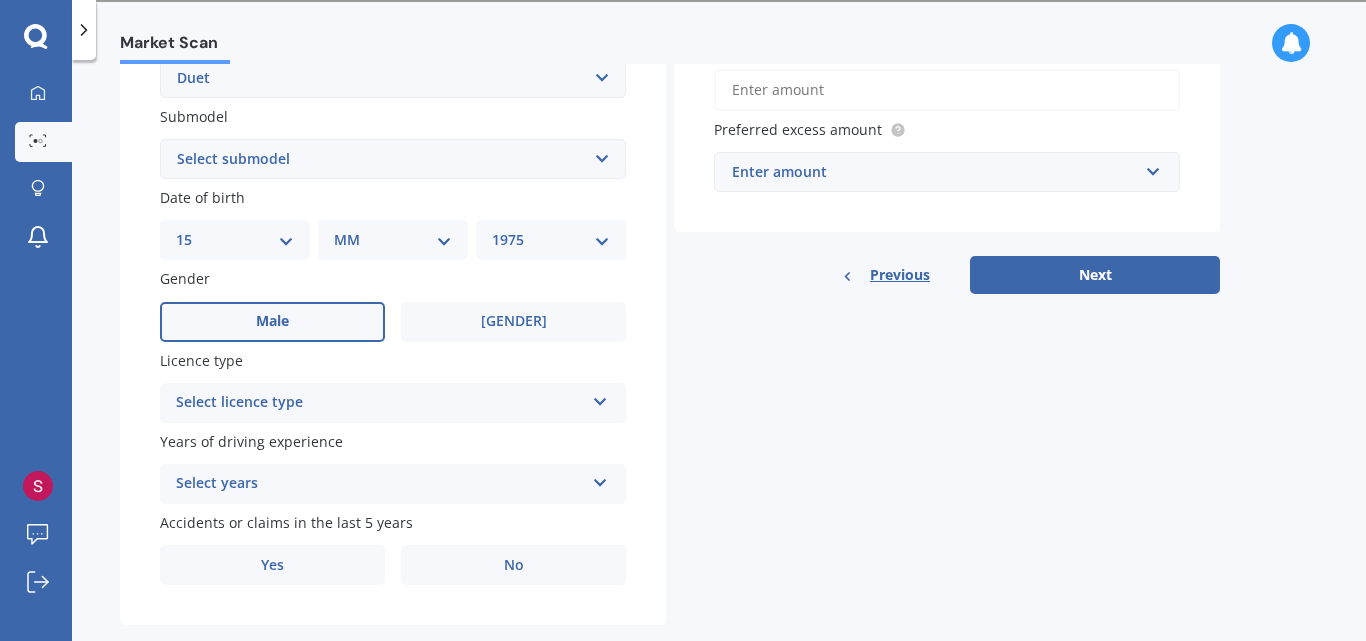 click on "Male" at bounding box center [272, 322] 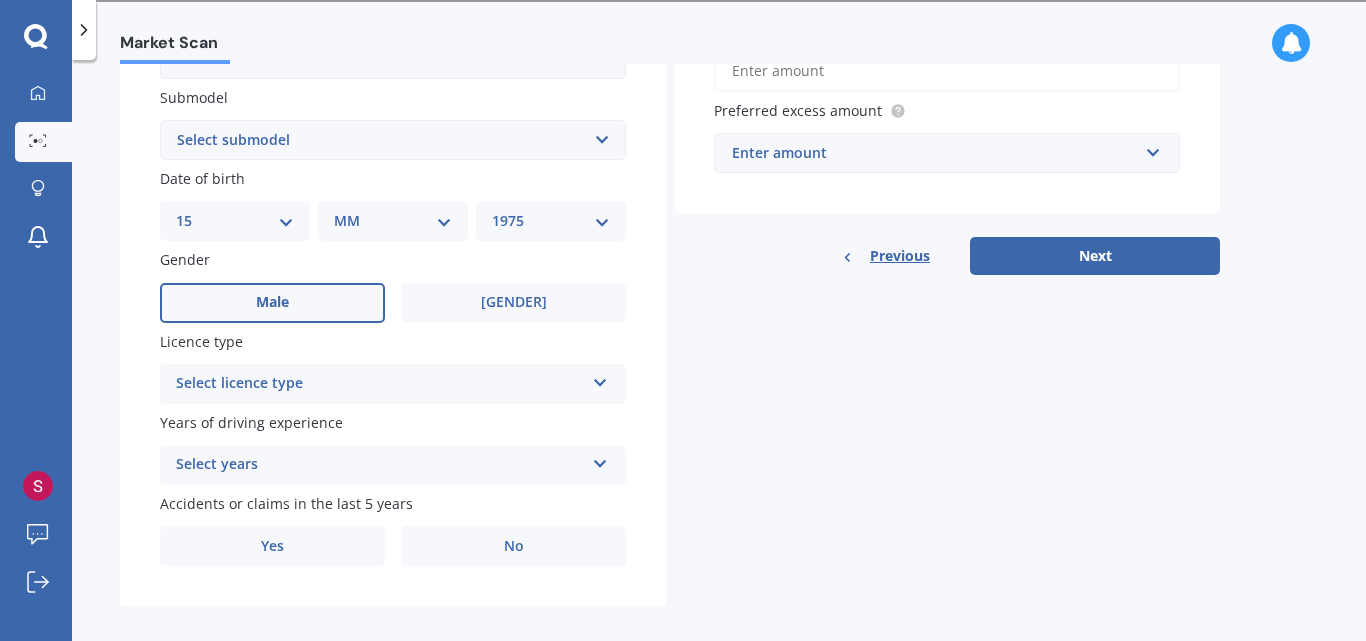 scroll, scrollTop: 536, scrollLeft: 0, axis: vertical 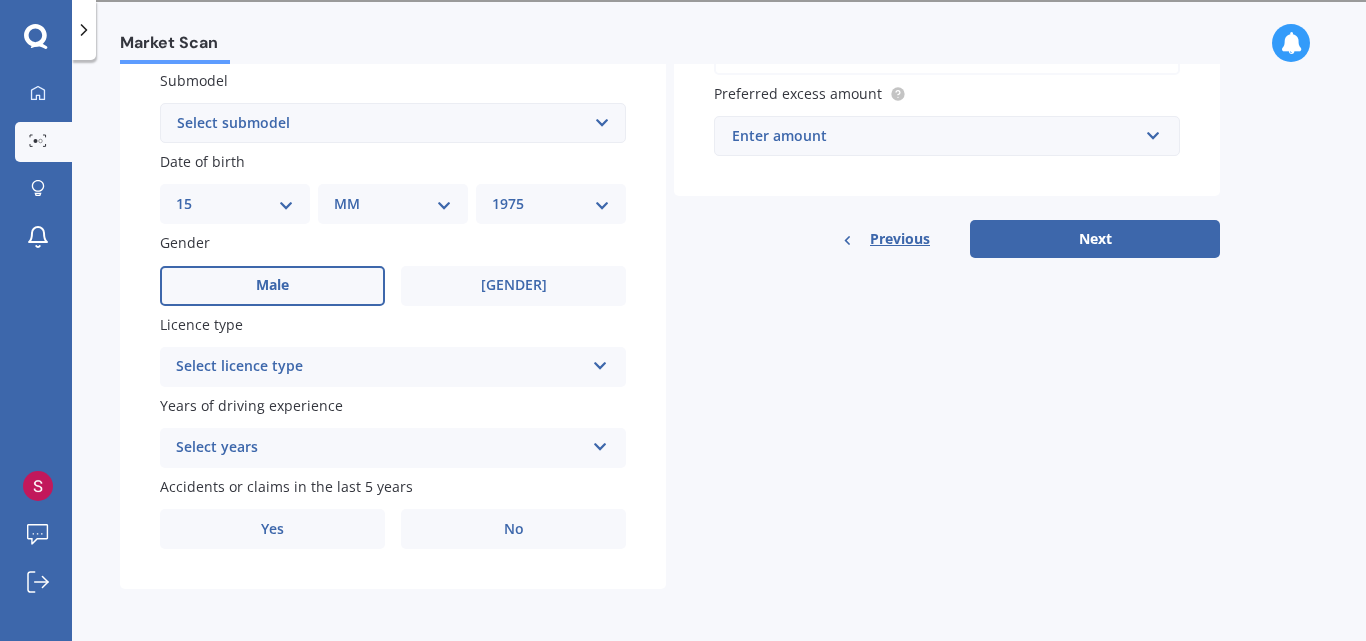 click on "Select licence type" at bounding box center [380, 367] 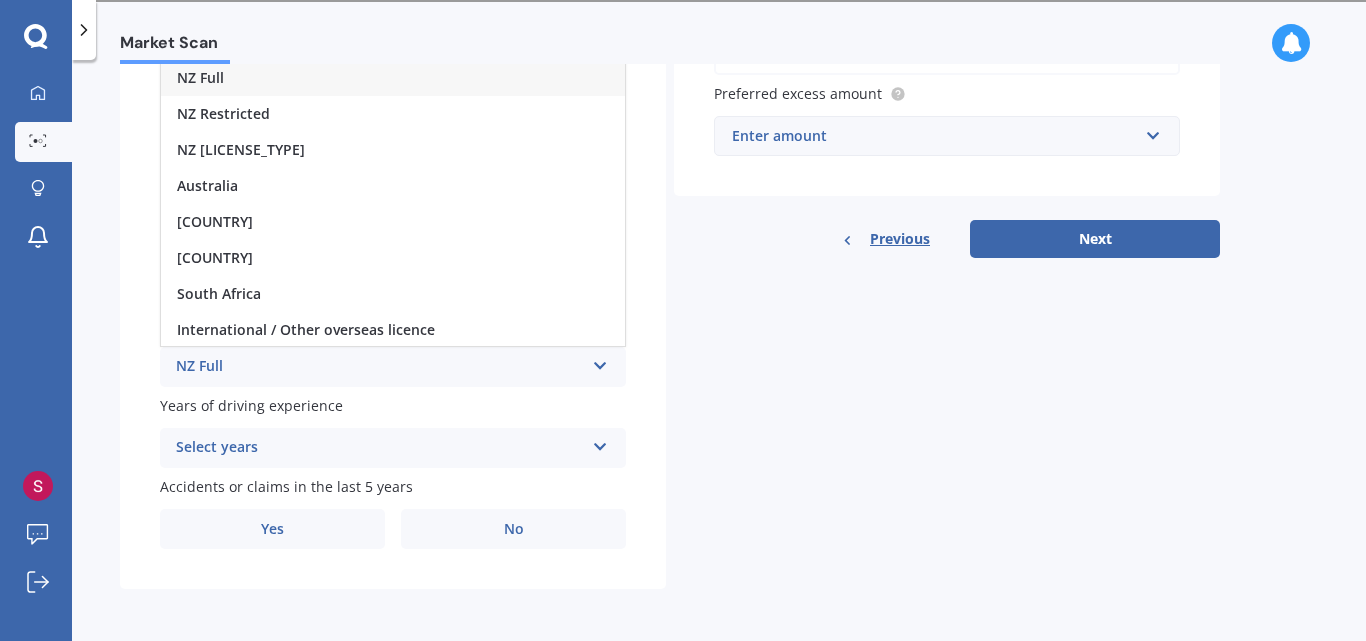 click on "NZ Full" at bounding box center [393, 78] 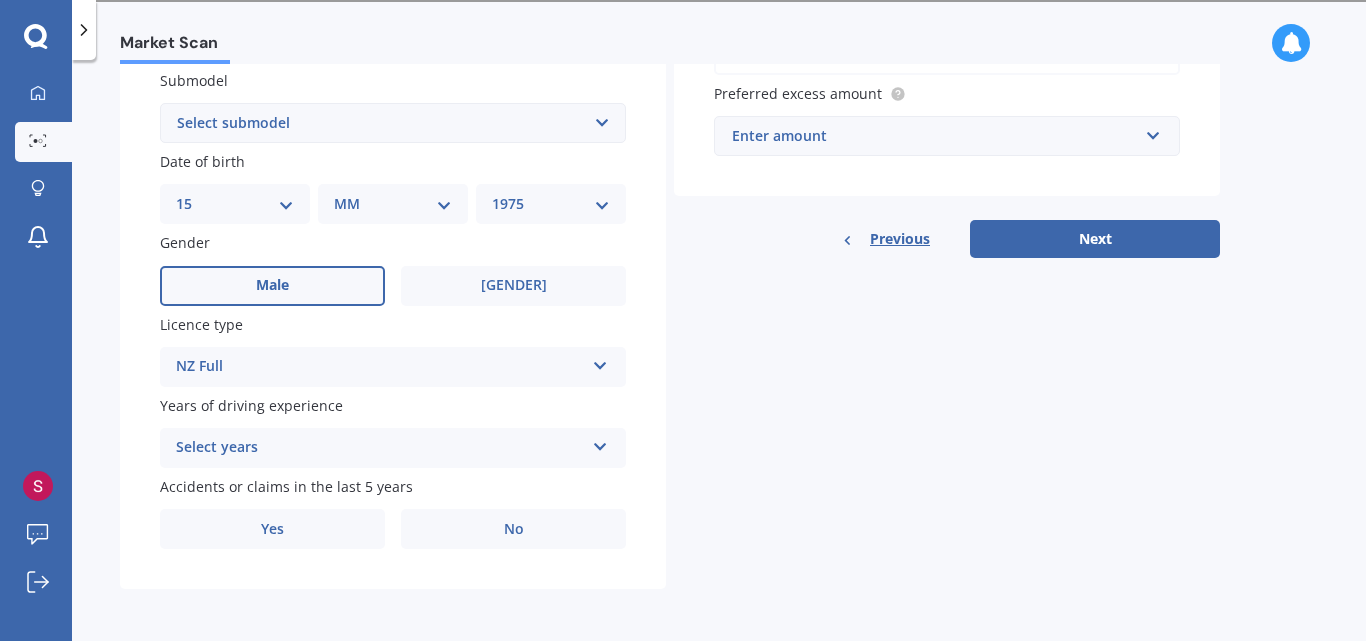 click on "Select years" at bounding box center (380, 448) 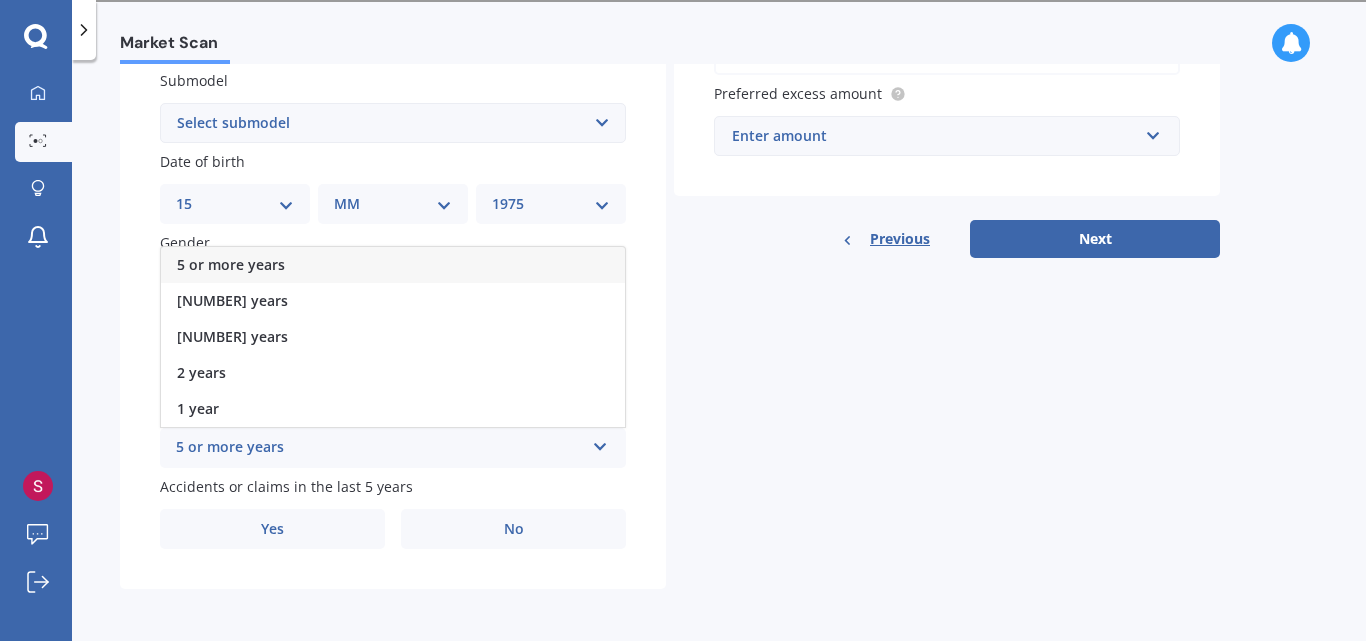 click on "5 or more years" at bounding box center (380, 448) 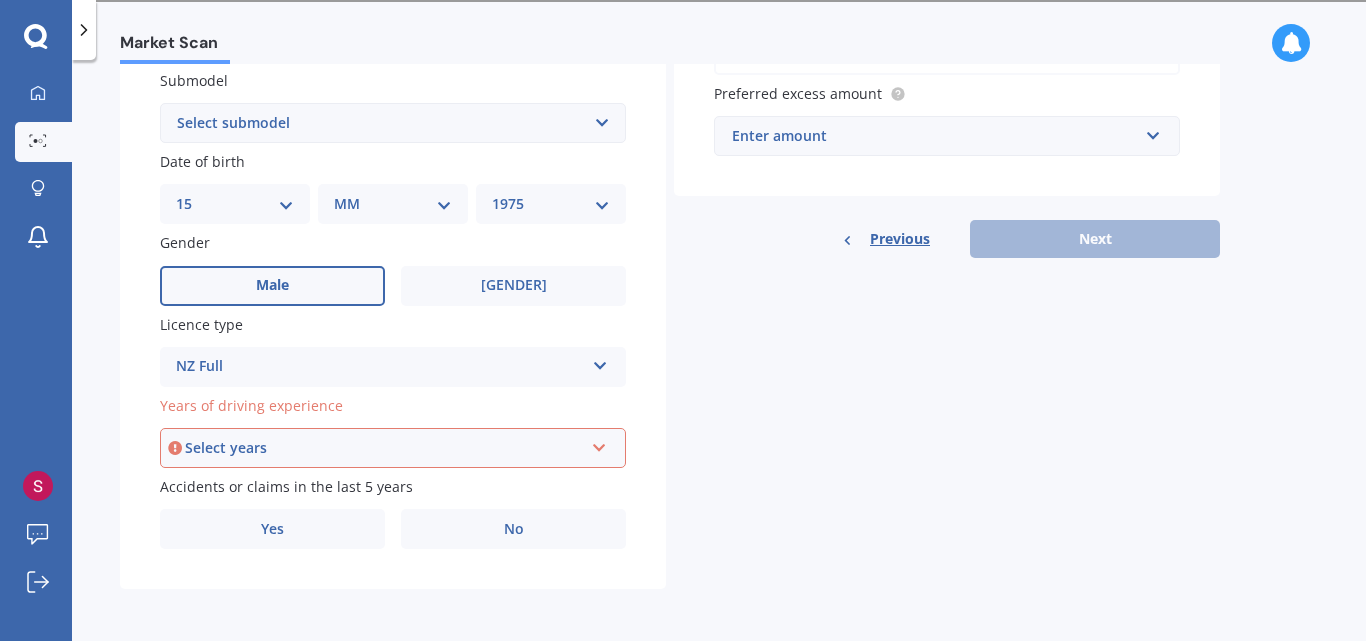 click on "Select years" at bounding box center (384, 448) 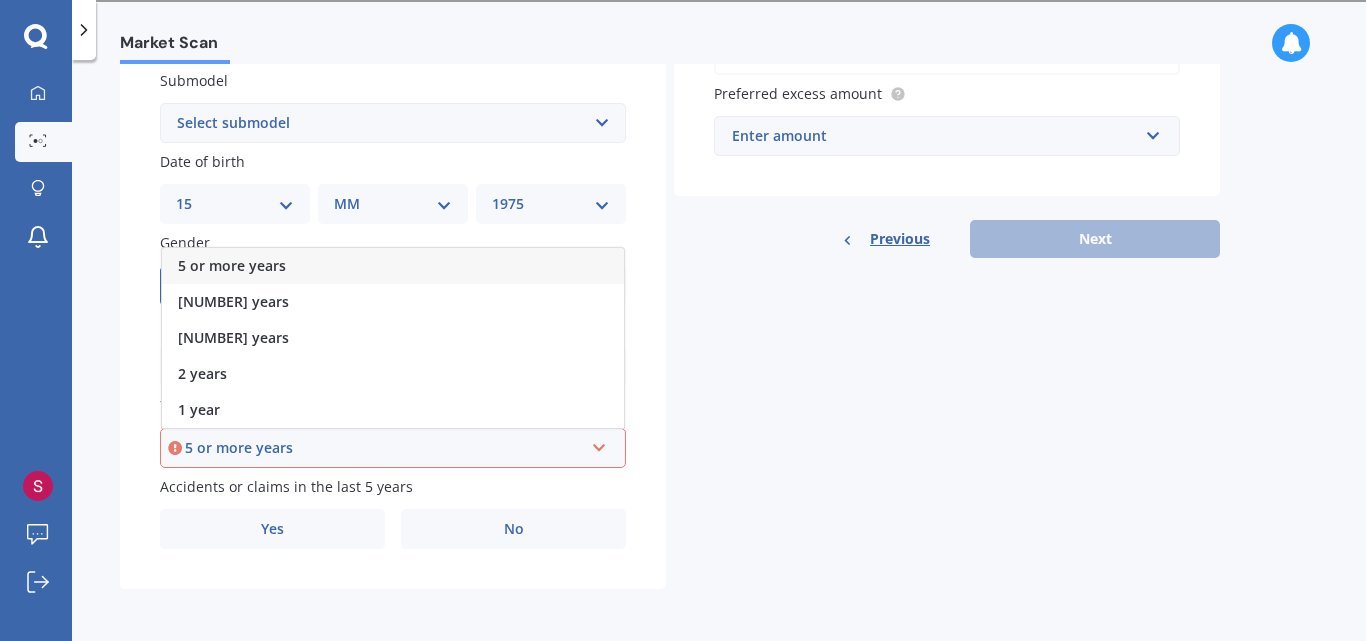 click on "5 or more years" at bounding box center [232, 265] 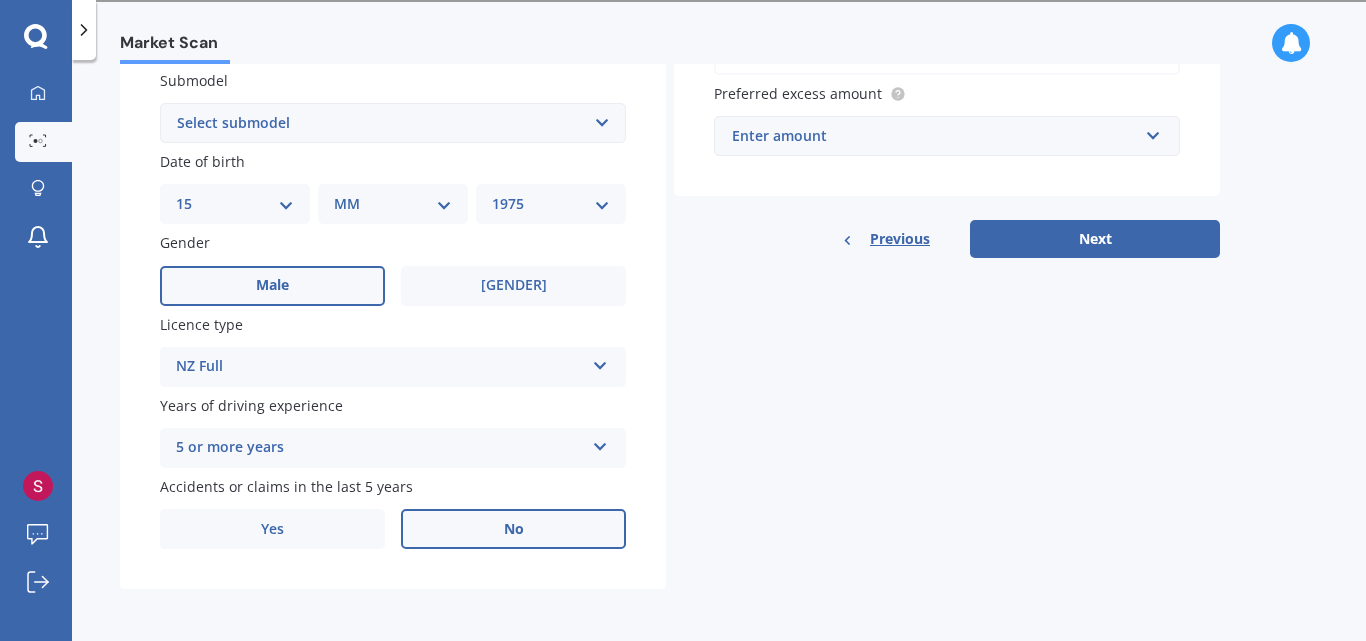 click on "No" at bounding box center [513, 286] 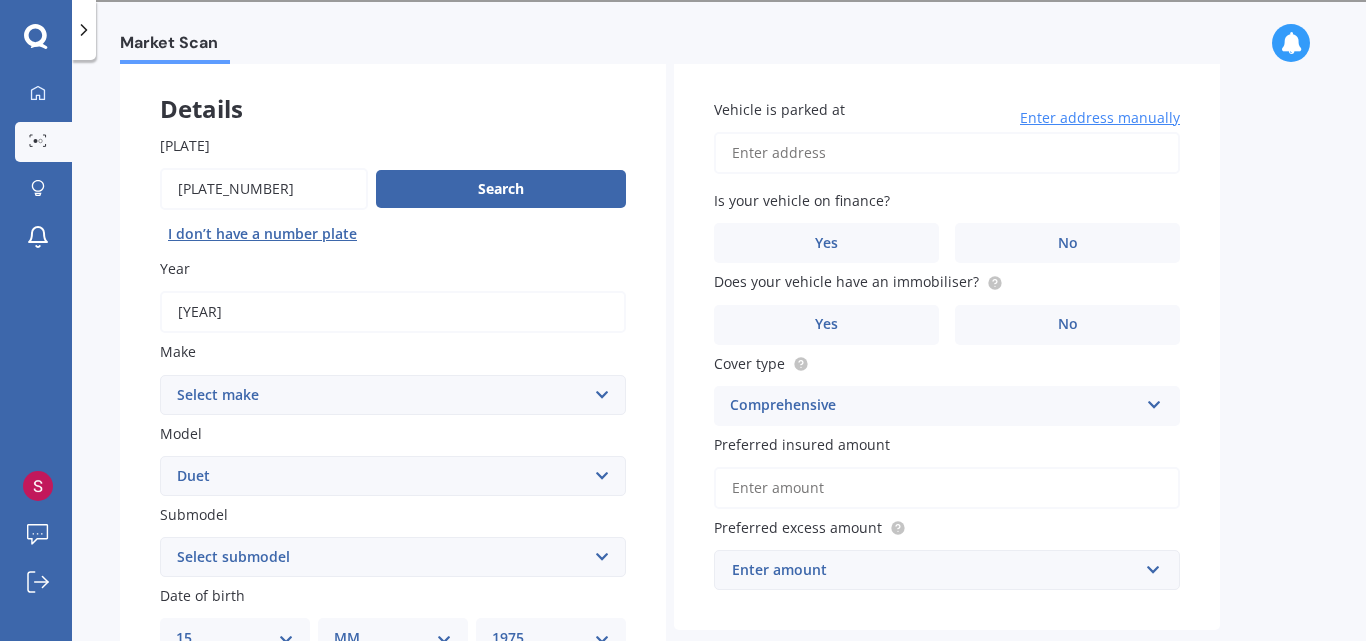 scroll, scrollTop: 0, scrollLeft: 0, axis: both 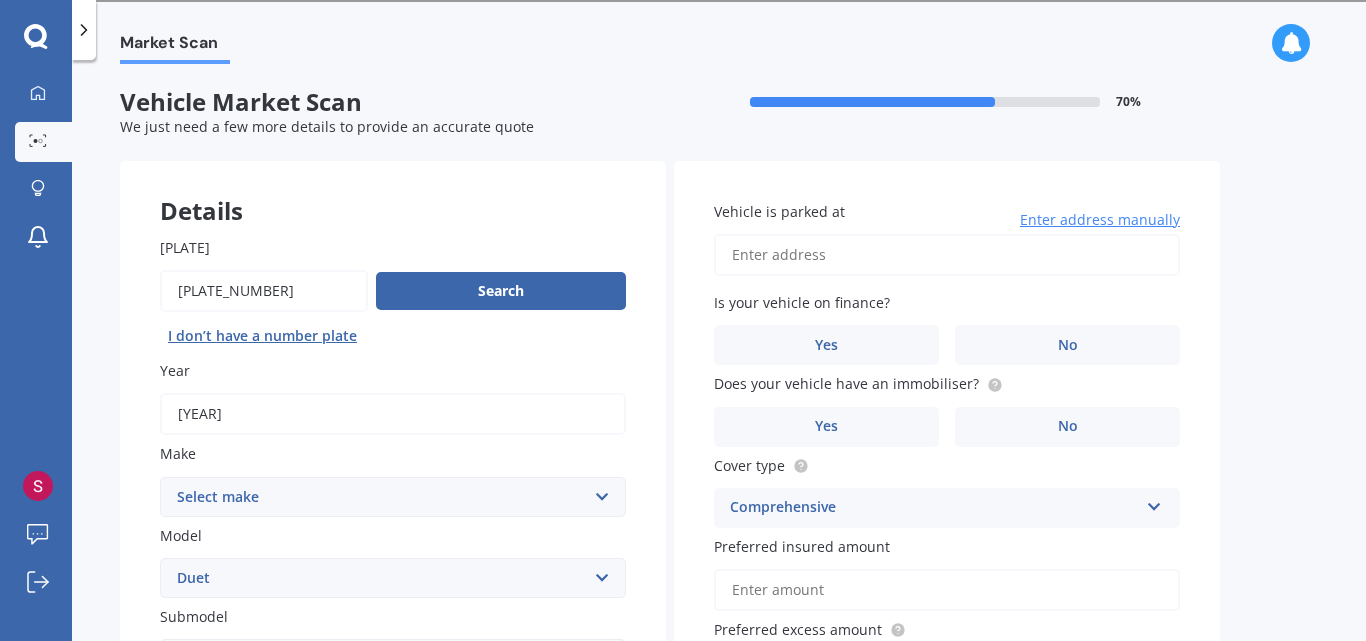 click on "Vehicle is parked at" at bounding box center [947, 255] 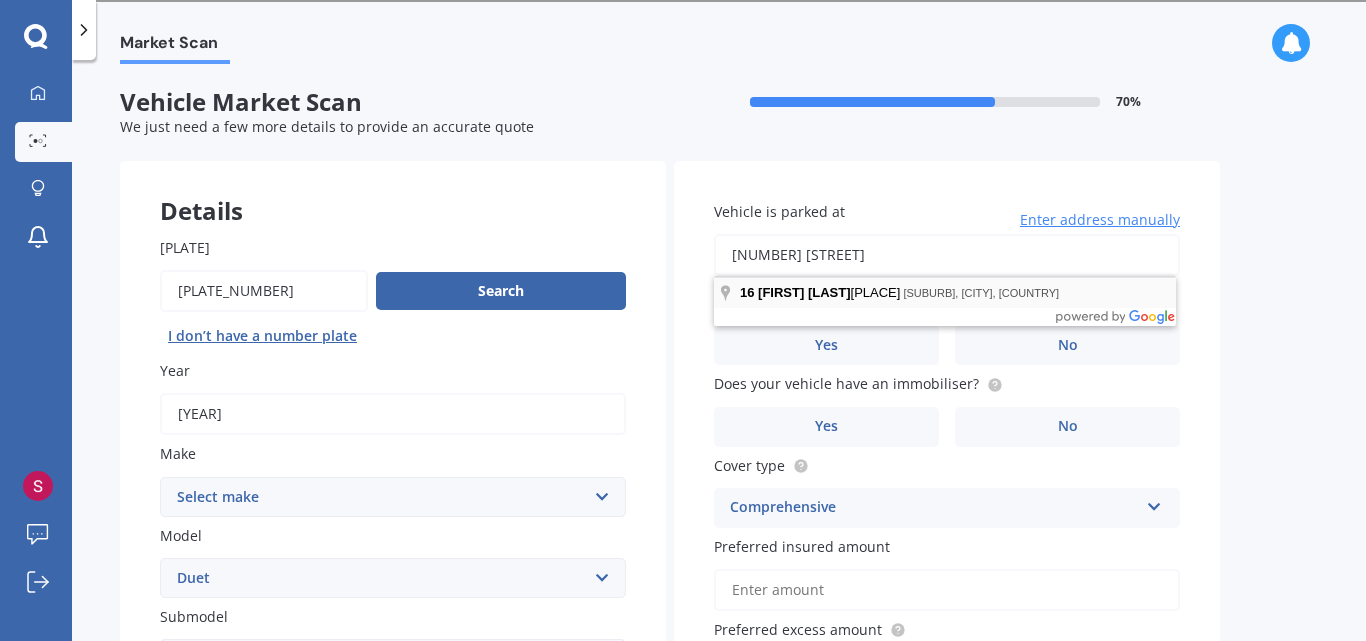 type on "[NUMBER] [STREET]" 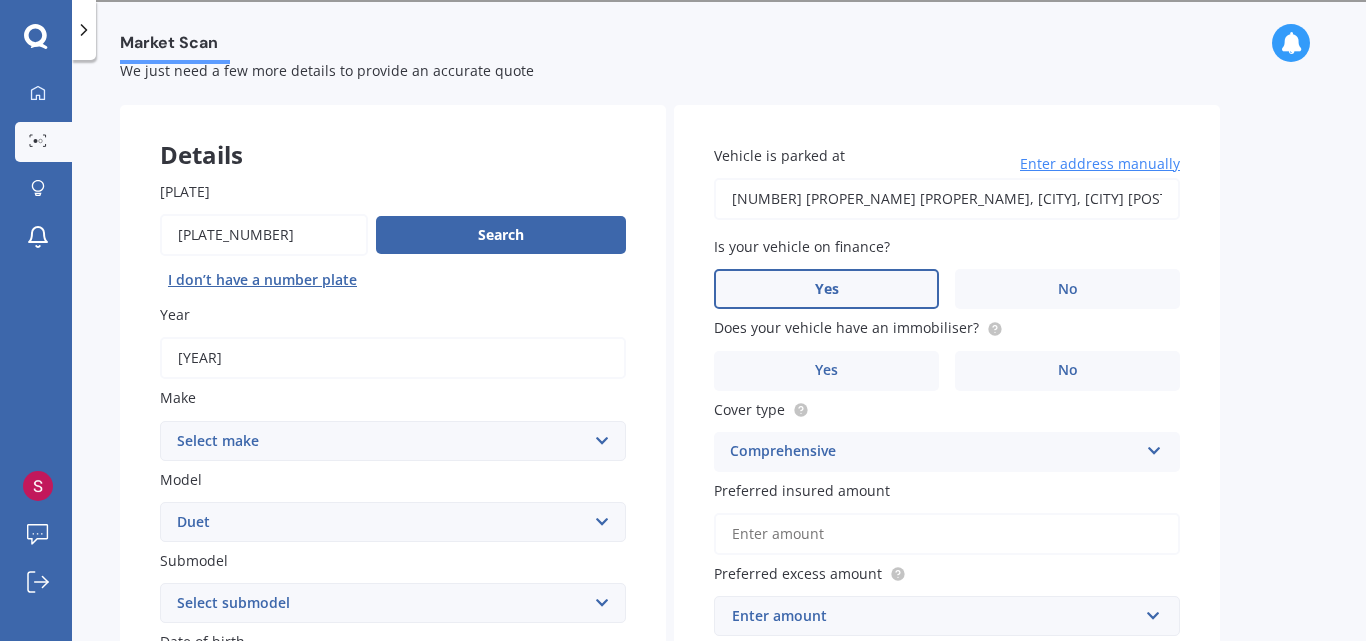 scroll, scrollTop: 100, scrollLeft: 0, axis: vertical 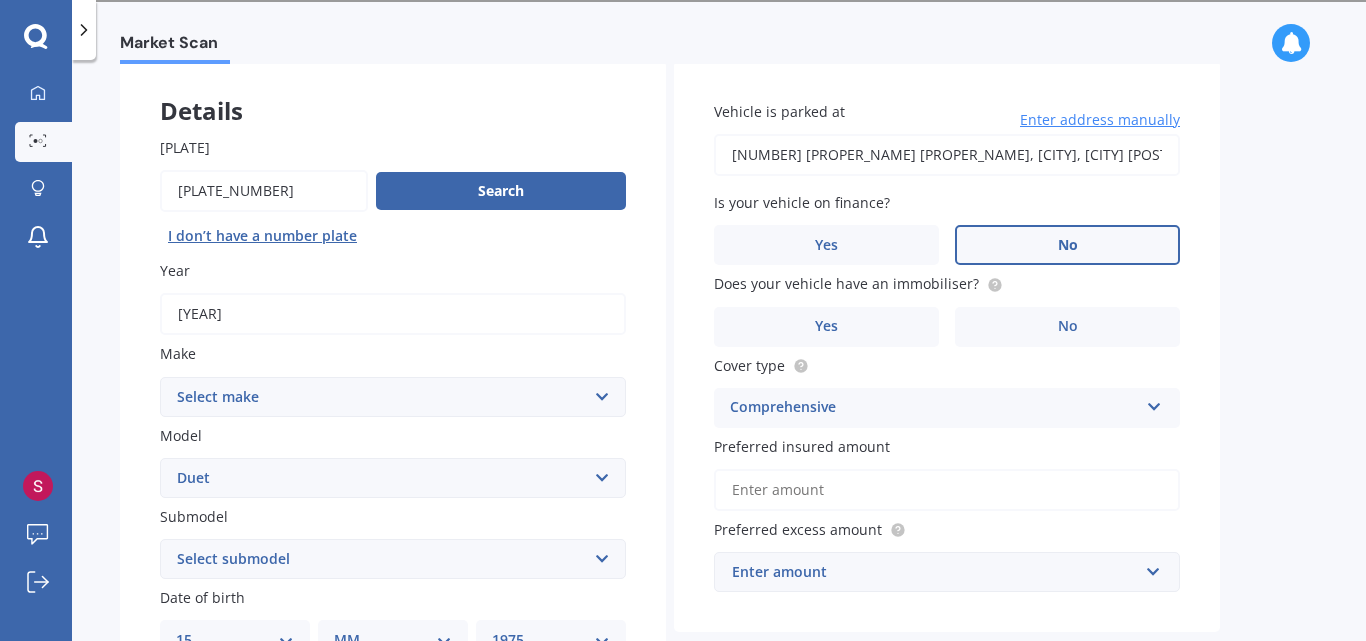 click on "No" at bounding box center (513, 722) 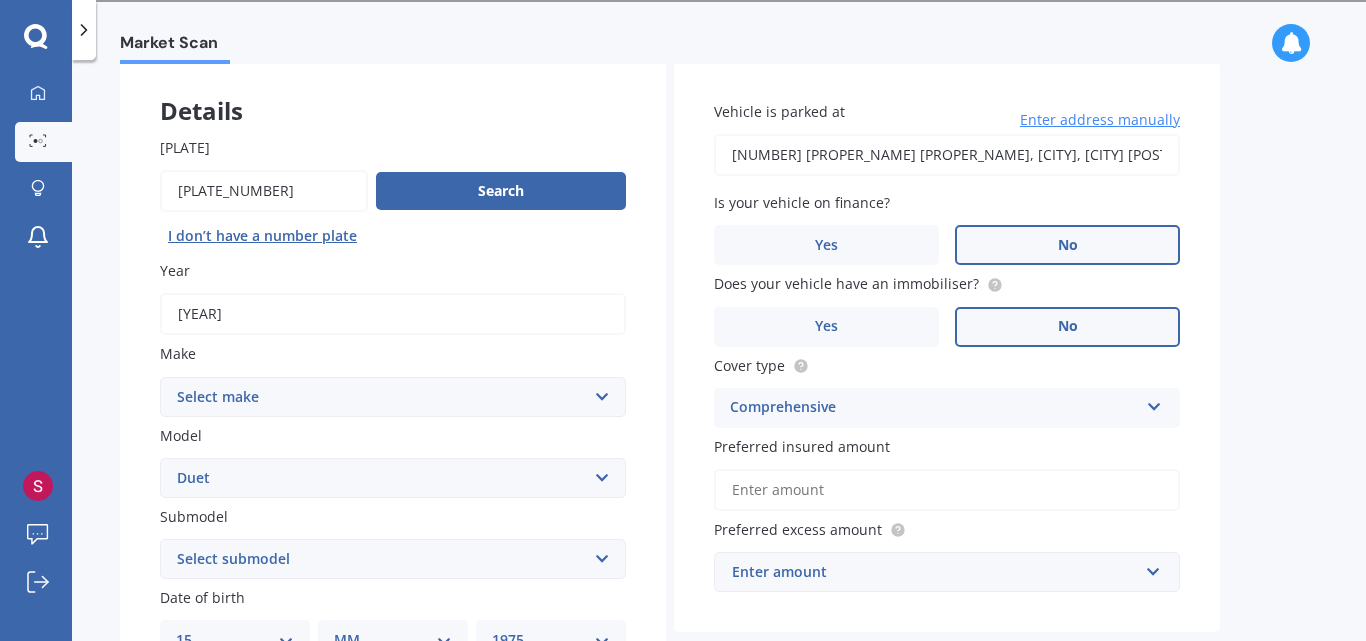 click on "No" at bounding box center (272, 721) 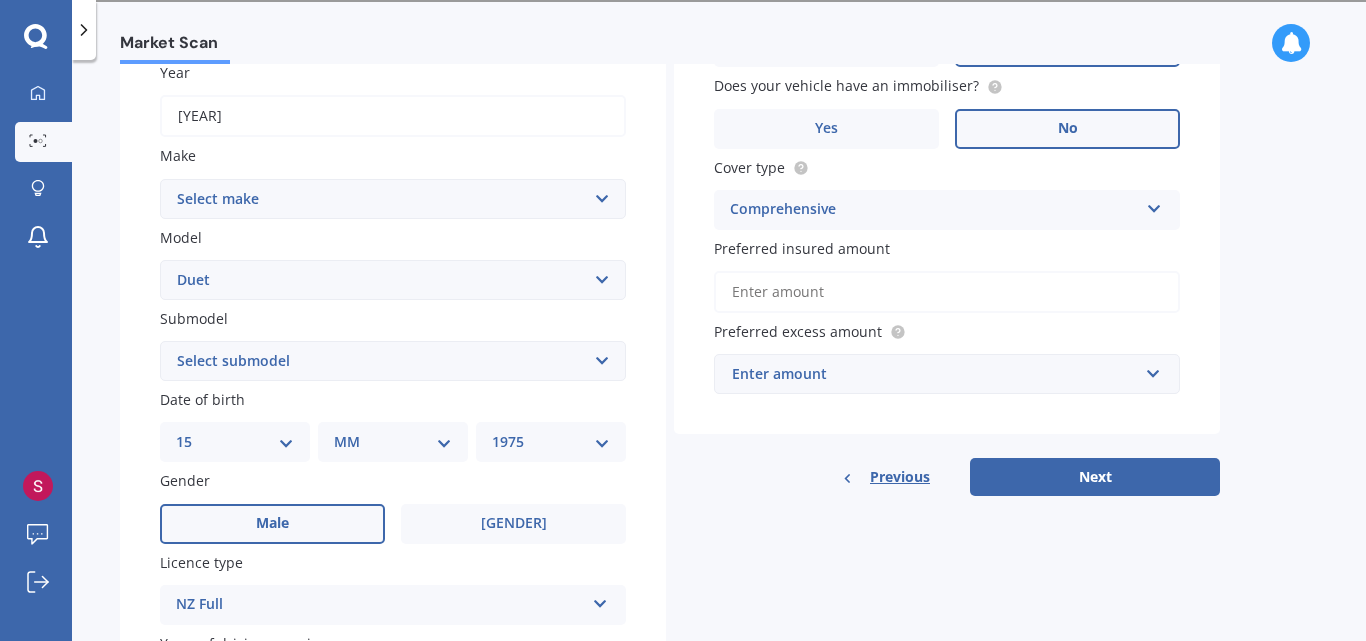 scroll, scrollTop: 300, scrollLeft: 0, axis: vertical 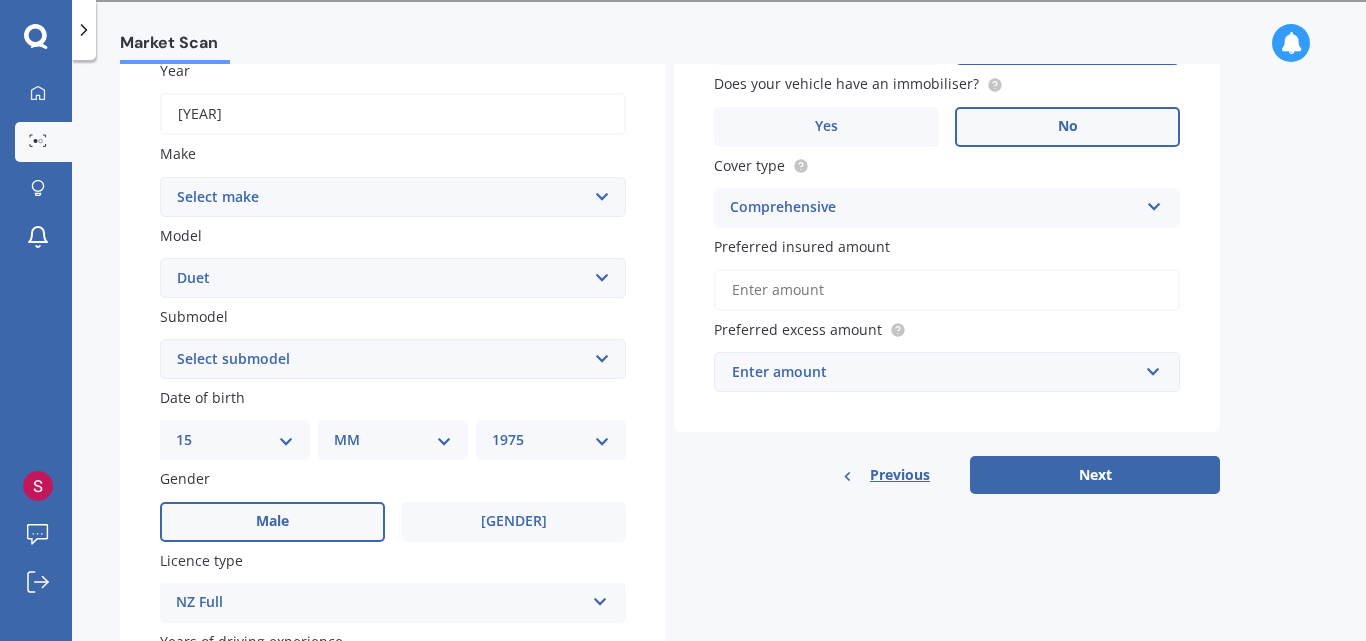 click on "Comprehensive" at bounding box center (380, 603) 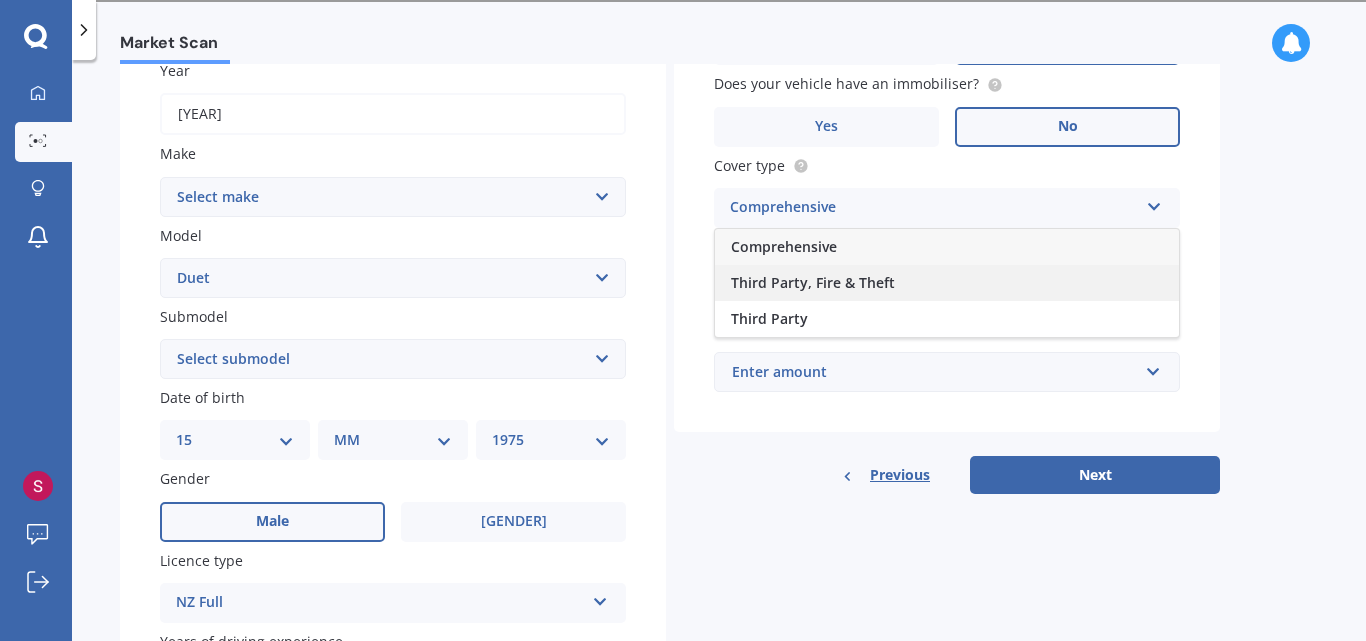 click on "Third Party, Fire & Theft" at bounding box center [784, 246] 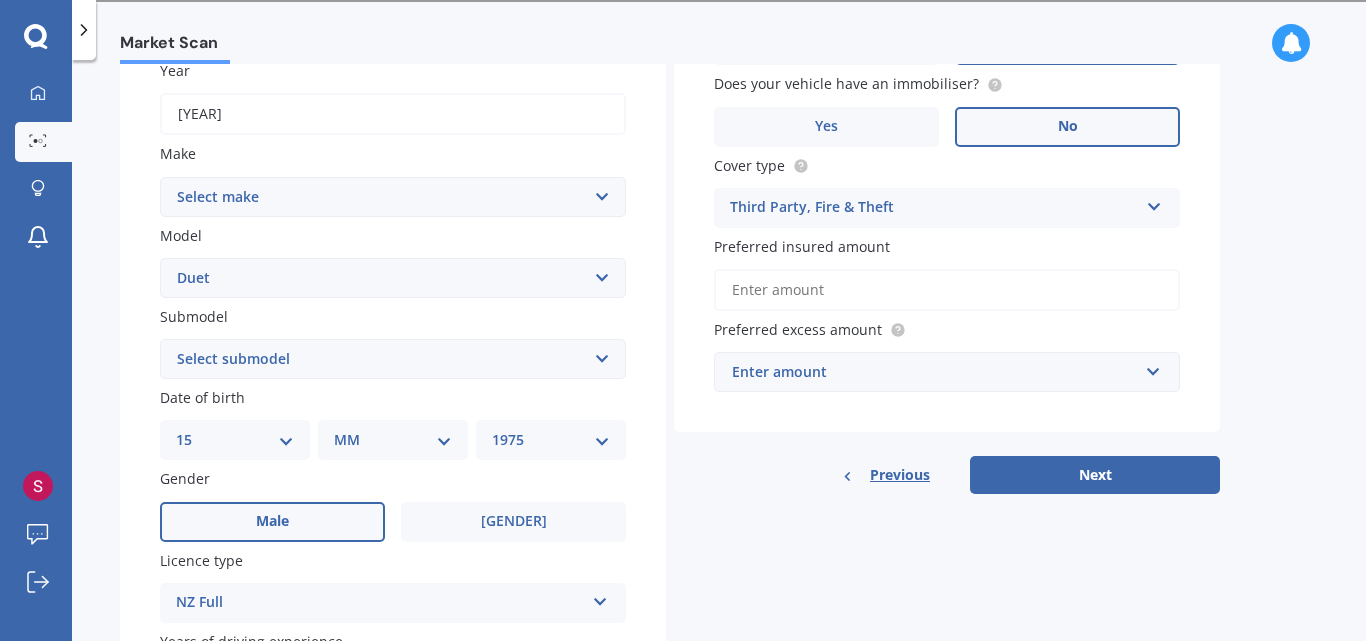 click on "Preferred insured amount" at bounding box center [802, 246] 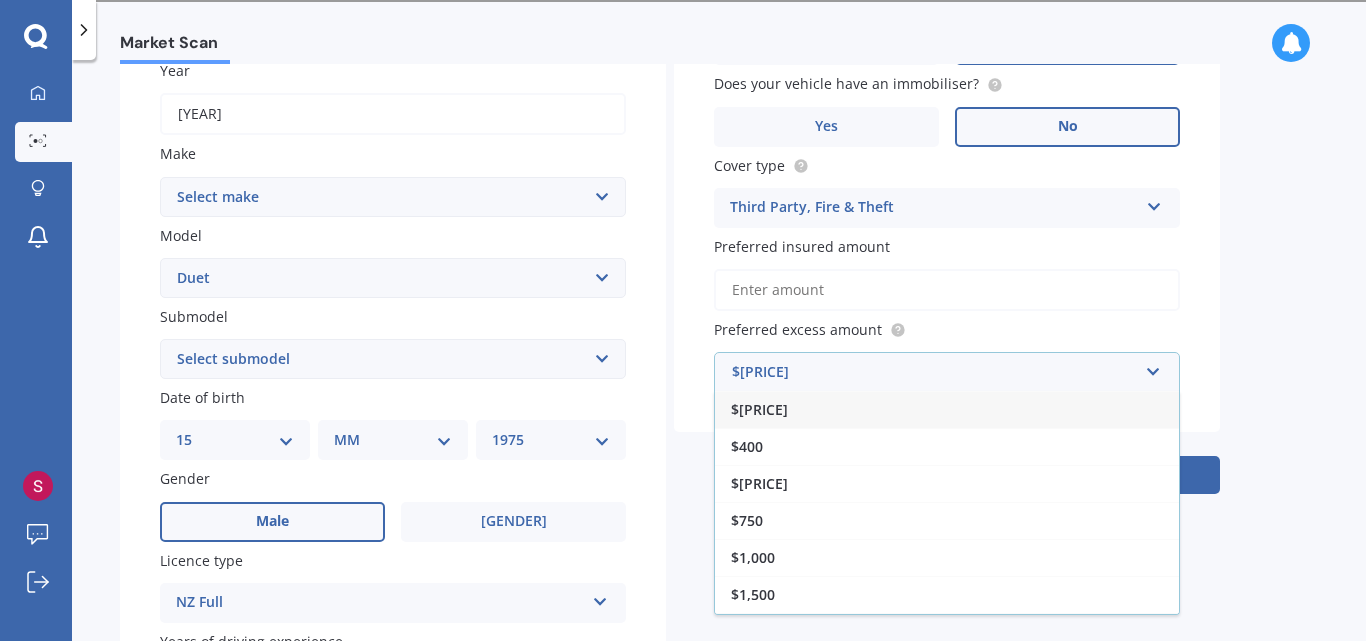 click on "Make Select make AC ALFA ROMEO ASTON MARTIN AUDI AUSTIN BEDFORD Bentley BMW BYD CADILLAC CAN-AM CHERY CHEVROLET CHRYSLER CUPRA DAEWOO DAIHATSU DAIMLER DAMON DIAHATSU DODGE EXOCET FACTORY FIVE FERRARI FIAT Fiord FLEETWOOD FORD FOTON FRASER GEELY GENESIS GEORGIE BOY GMC GREAT WALL GWM HAVAL HILLMAN HINO HOLDEN HOLIDAY RAMBLER HONDA HUMMER HYUNDAI INFINITI ISUZU IVECO JAC JAECOO JAGUAR JEEP KGM KIA LADA LAMBORGHINI LANCIA LANDROVER LDV LEXUS LINCOLN LOTUS LUNAR M.G M.G. MAHINDRA MASERATI MAZDA MCLAREN MERCEDES AMG Mercedes Benz MERCEDES-AMG MERCURY MINI MITSUBISHI MORGAN MORRIS NEWMAR NISSAN OMODA OPEL OXFORD PEUGEOT Plymouth Polestar PONTIAC PORSCHE PROTON RAM Range Rover Rayne RENAULT ROLLS ROYCE ROVER SAAB SATURN SEAT SHELBY SKODA SMART SSANGYONG SUBARU SUZUKI TATA TESLA TIFFIN Toyota TRIUMPH TVR Vauxhall VOLKSWAGEN VOLVO ZX 86" at bounding box center [719, 354] 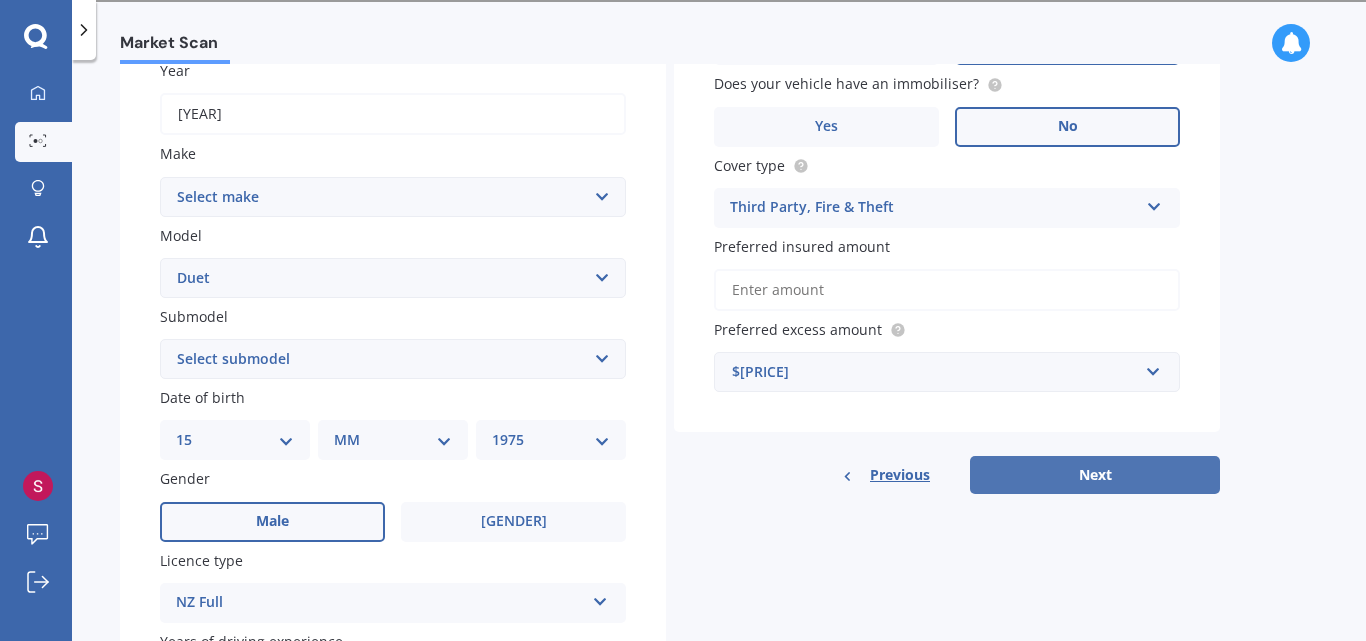 click on "Next" at bounding box center [1095, 475] 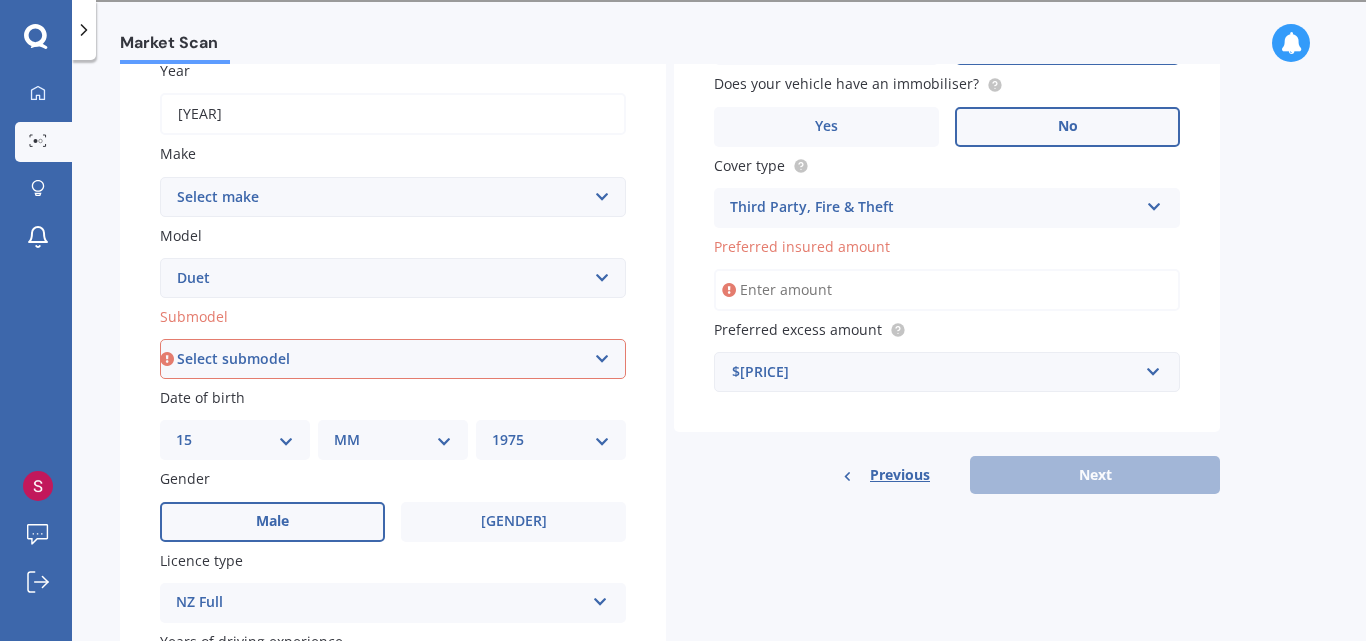 click on "Select submodel (All)" at bounding box center (393, 359) 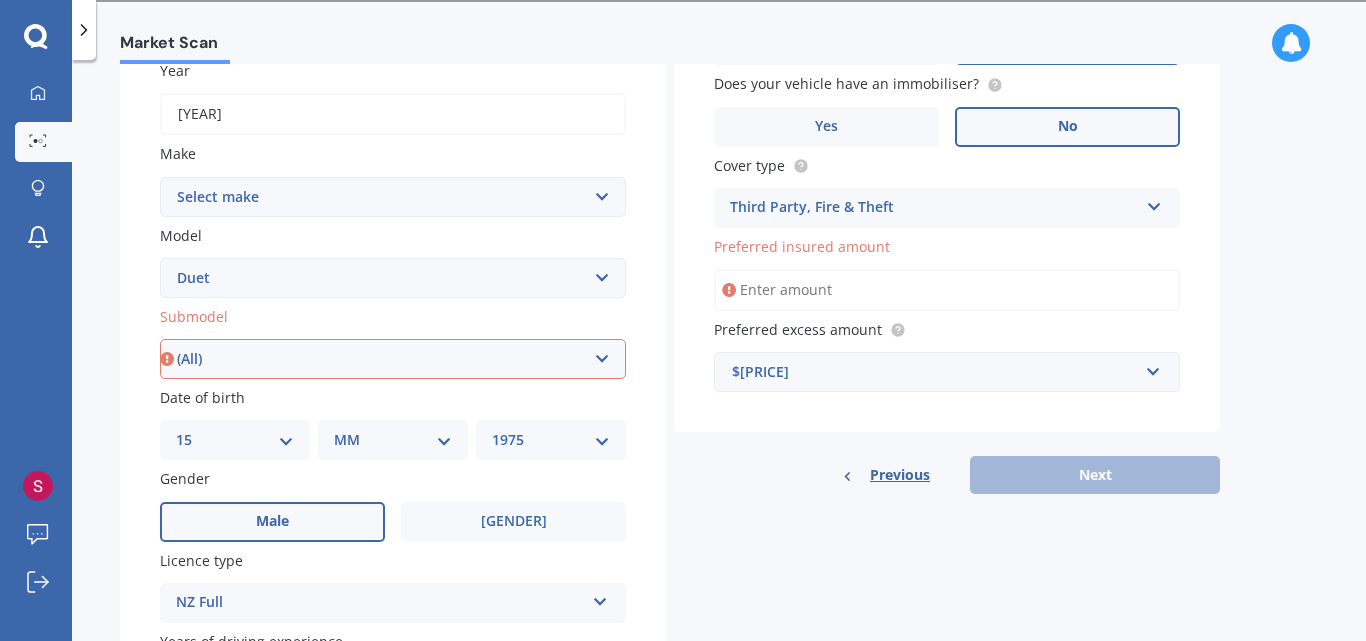 click on "Select submodel (All)" at bounding box center [393, 359] 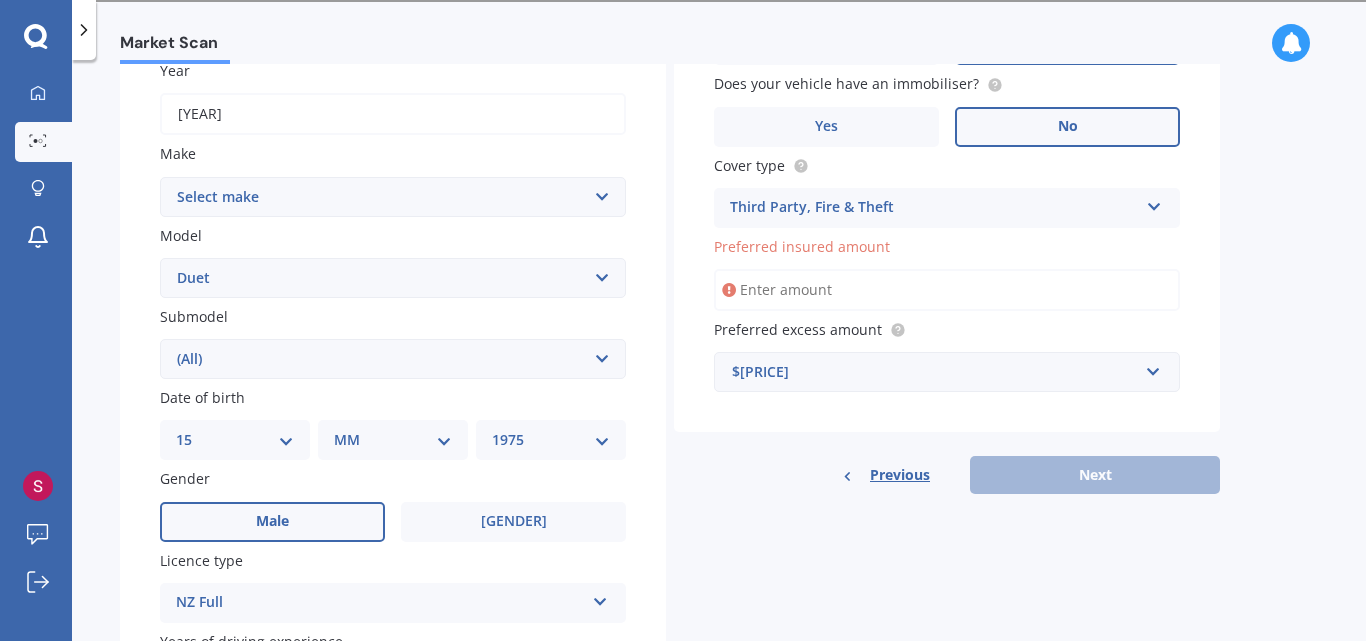 click on "Preferred insured amount" at bounding box center (947, 290) 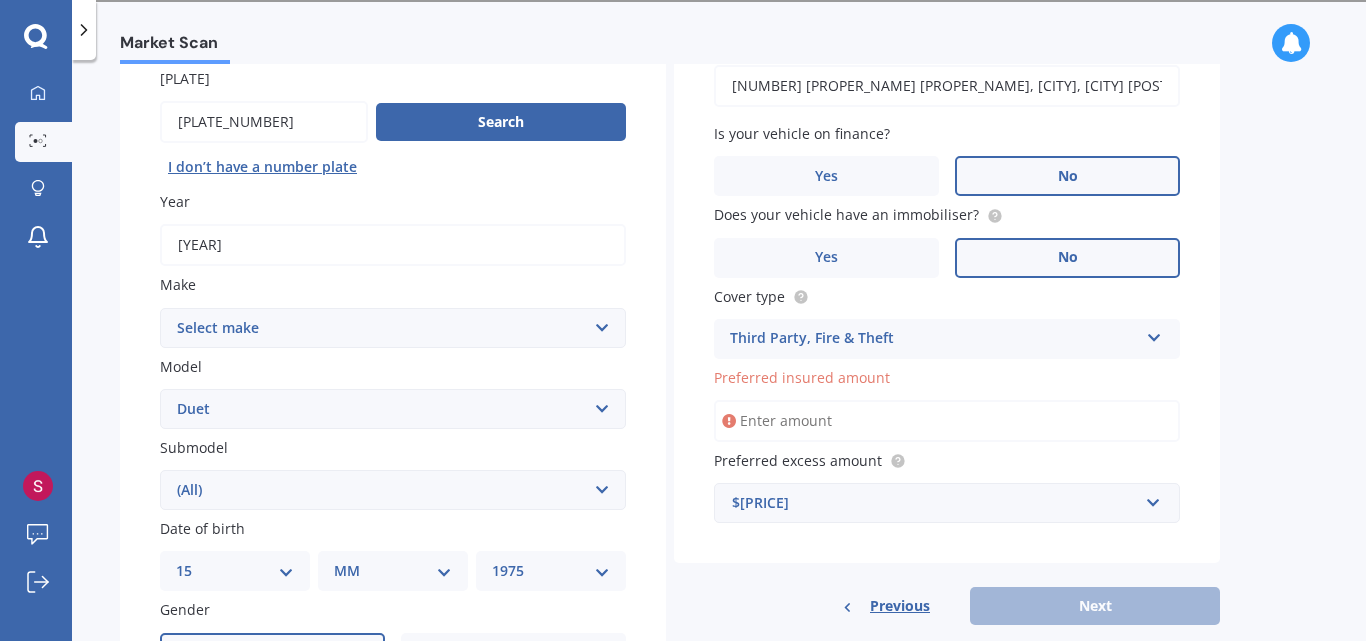 scroll, scrollTop: 300, scrollLeft: 0, axis: vertical 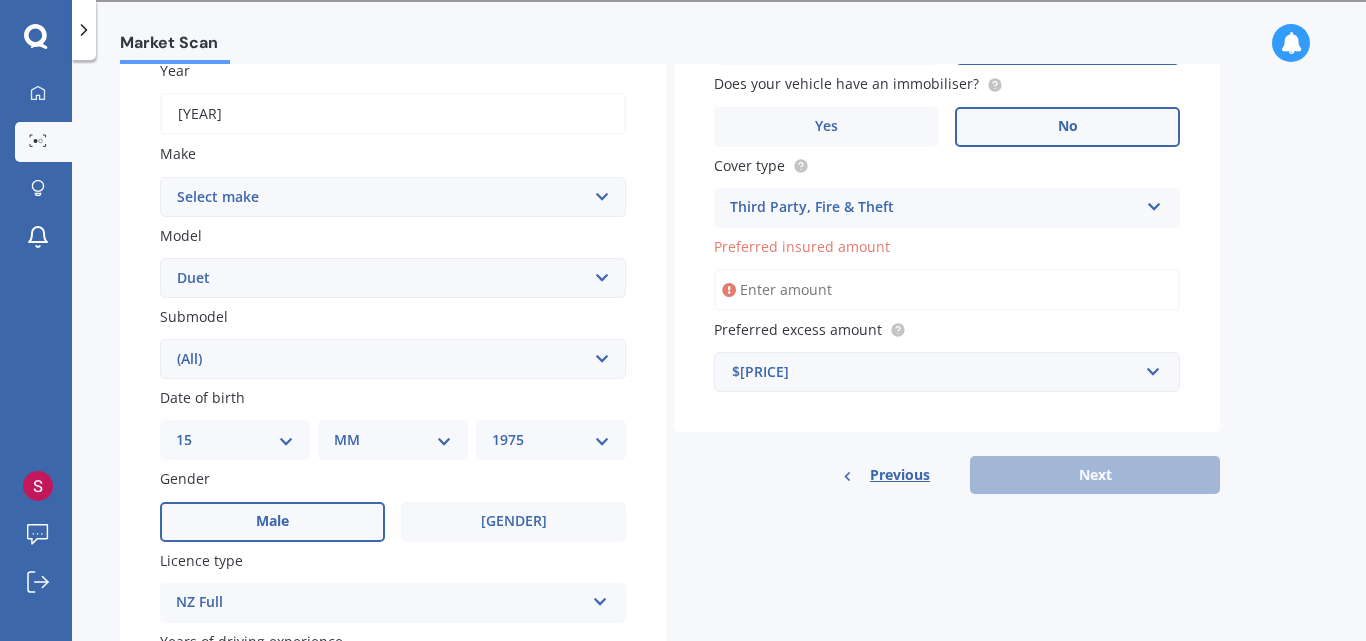 click on "Preferred insured amount" at bounding box center (947, 290) 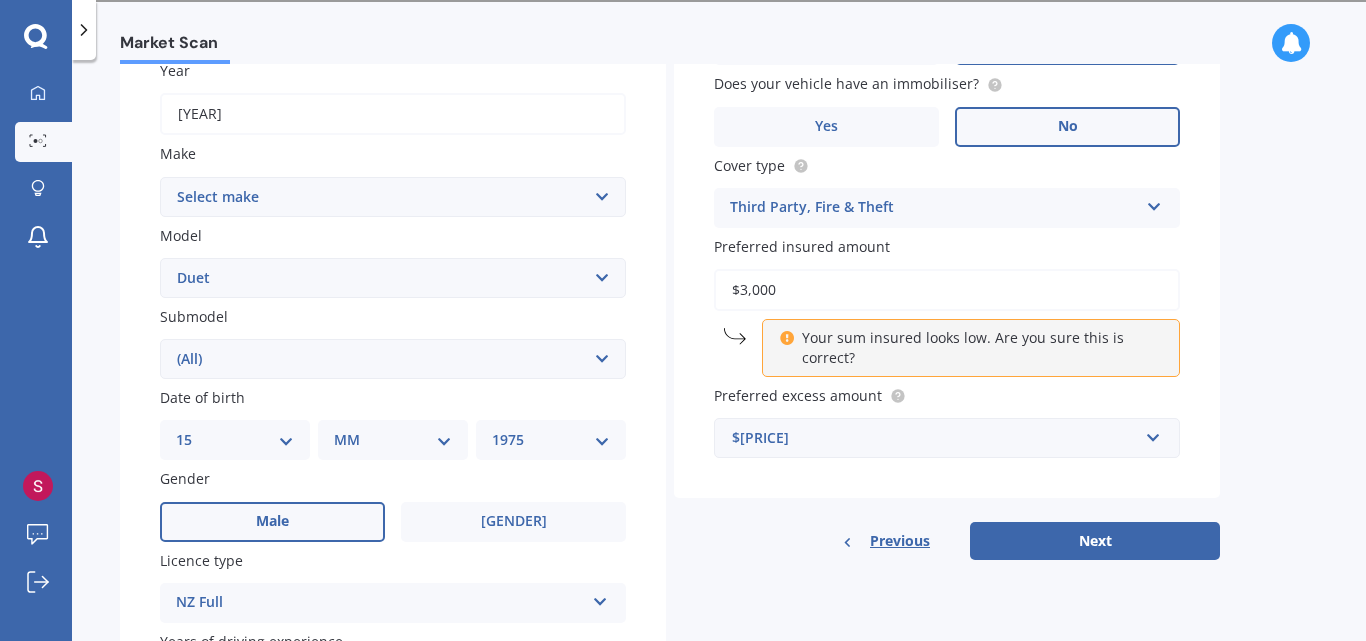 click on "$3,000" at bounding box center (947, 290) 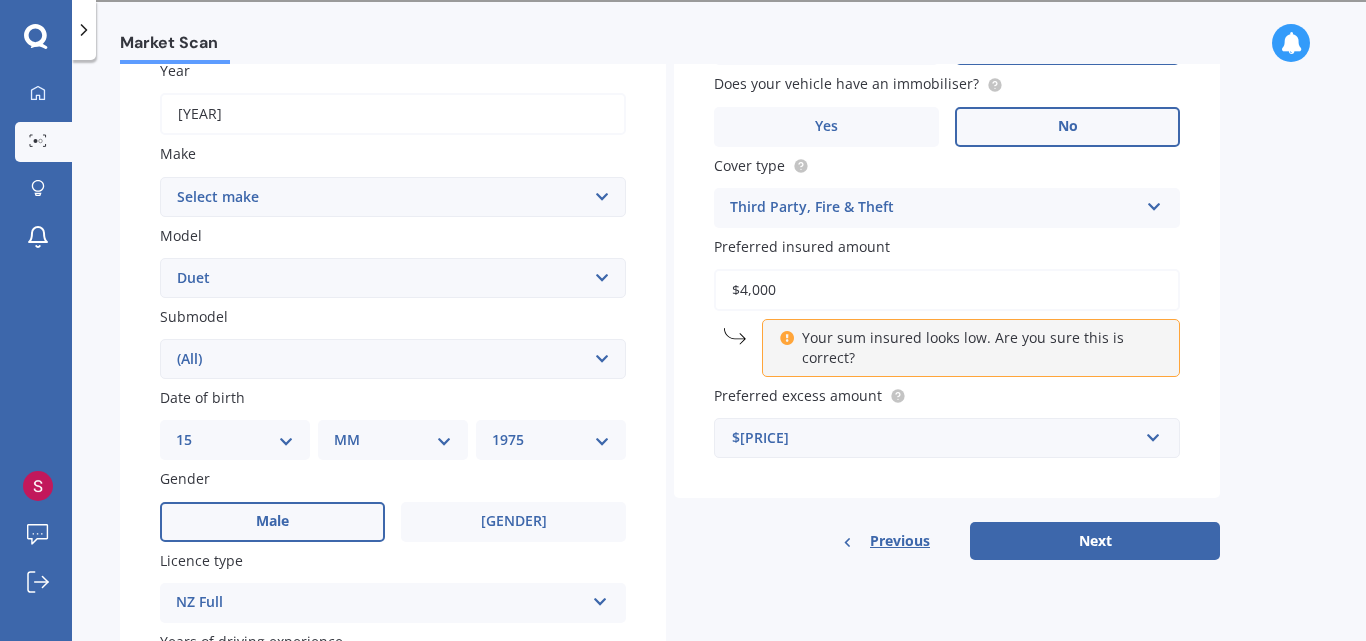 click on "Make Select make AC ALFA ROMEO ASTON MARTIN AUDI AUSTIN BEDFORD Bentley BMW BYD CADILLAC CAN-AM CHERY CHEVROLET CHRYSLER CUPRA DAEWOO DAIHATSU DAIMLER DAMON DIAHATSU DODGE EXOCET FACTORY FIVE FERRARI FIAT Fiord FLEETWOOD FORD FOTON FRASER GEELY GENESIS GEORGIE BOY GMC GREAT WALL GWM HAVAL HILLMAN HINO HOLDEN HOLIDAY RAMBLER HONDA HUMMER HYUNDAI INFINITI ISUZU IVECO JAC JAECOO JAGUAR JEEP KGM KIA LADA LAMBORGHINI LANCIA LANDROVER LDV LEXUS LINCOLN LOTUS LUNAR M.G M.G. MAHINDRA MASERATI MAZDA MCLAREN MERCEDES AMG Mercedes Benz MERCEDES-AMG MERCURY MINI MITSUBISHI MORGAN MORRIS NEWMAR NISSAN OMODA OPEL OXFORD PEUGEOT Plymouth Polestar PONTIAC PORSCHE PROTON RAM Range Rover Rayne RENAULT ROLLS ROYCE ROVER SAAB SATURN SEAT SHELBY SKODA SMART SSANGYONG SUBARU SUZUKI TATA TESLA TIFFIN Toyota TRIUMPH TVR Vauxhall VOLKSWAGEN VOLVO ZX 86" at bounding box center (719, 354) 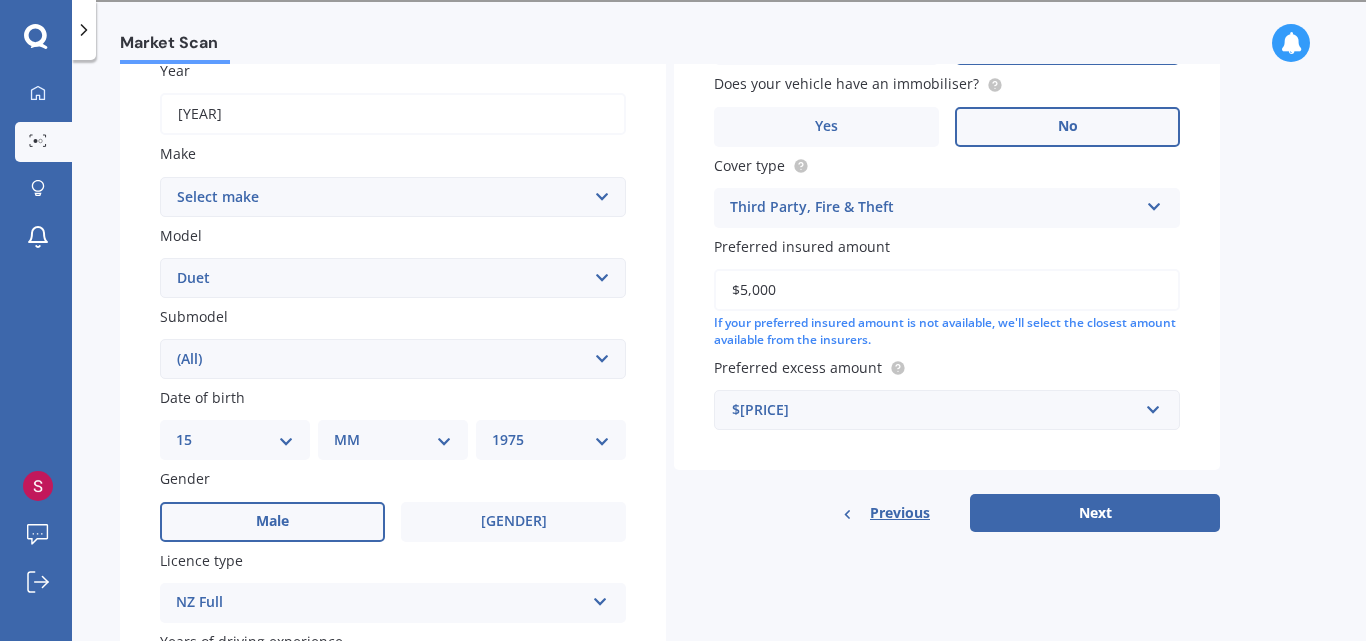 type on "$5,000" 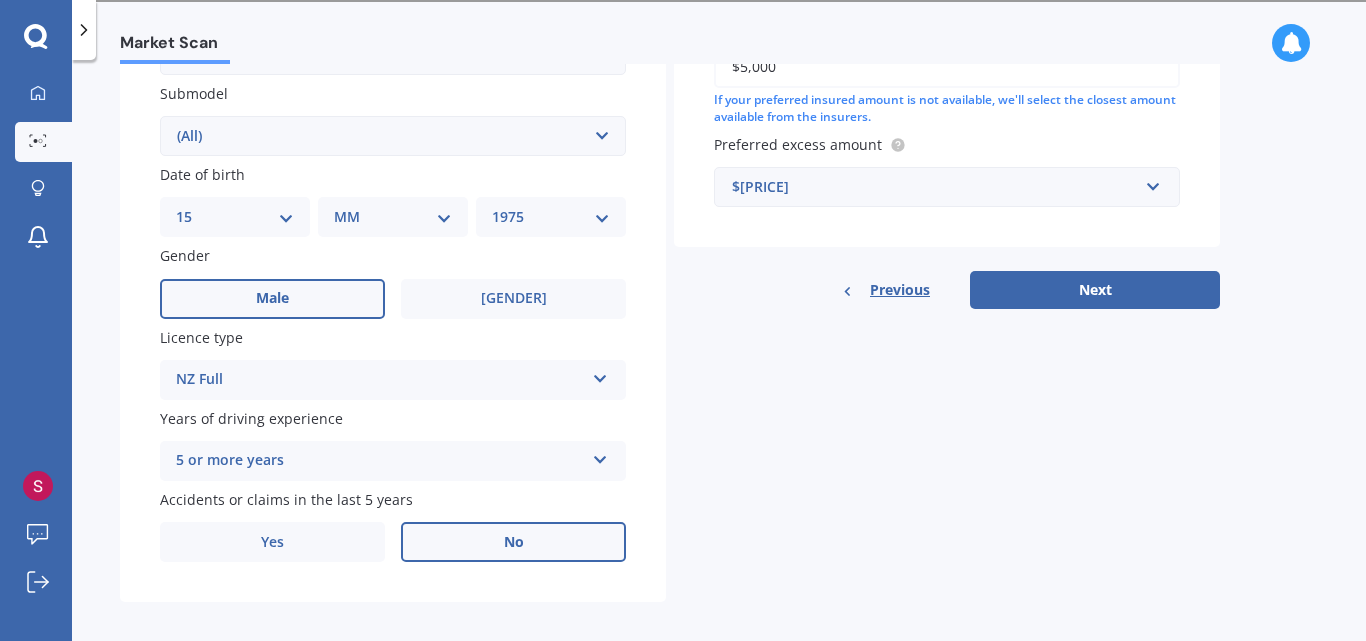 scroll, scrollTop: 536, scrollLeft: 0, axis: vertical 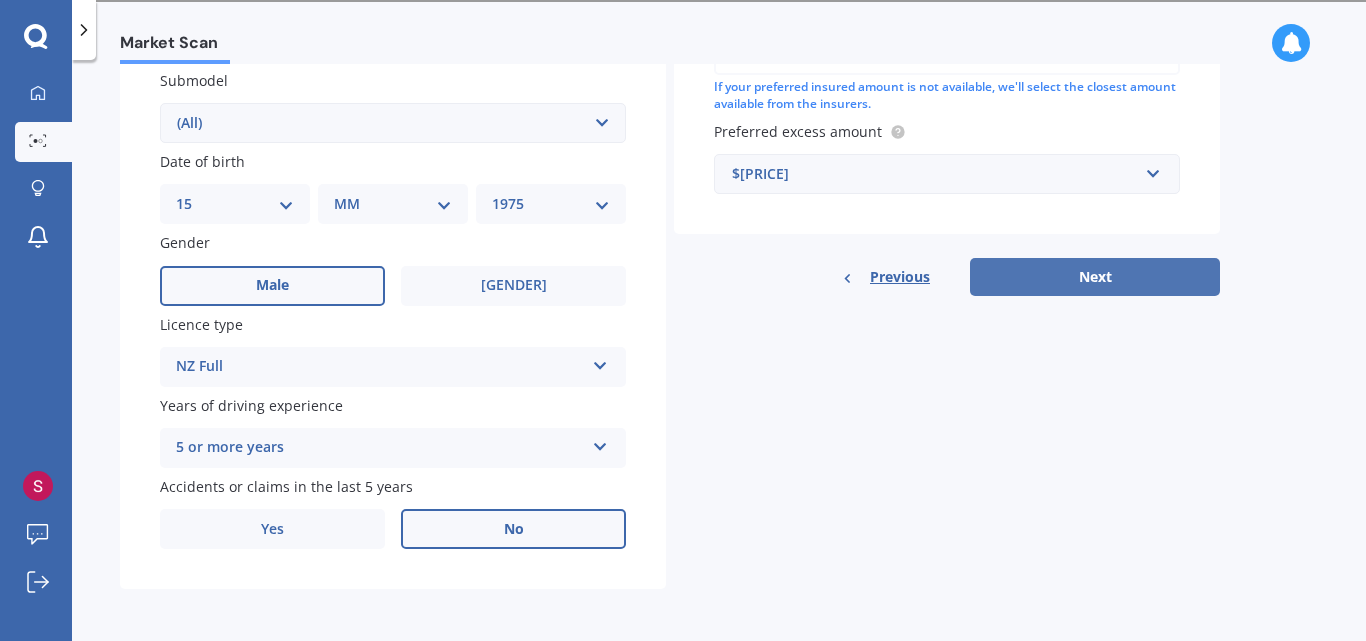 click on "Next" at bounding box center [1095, 277] 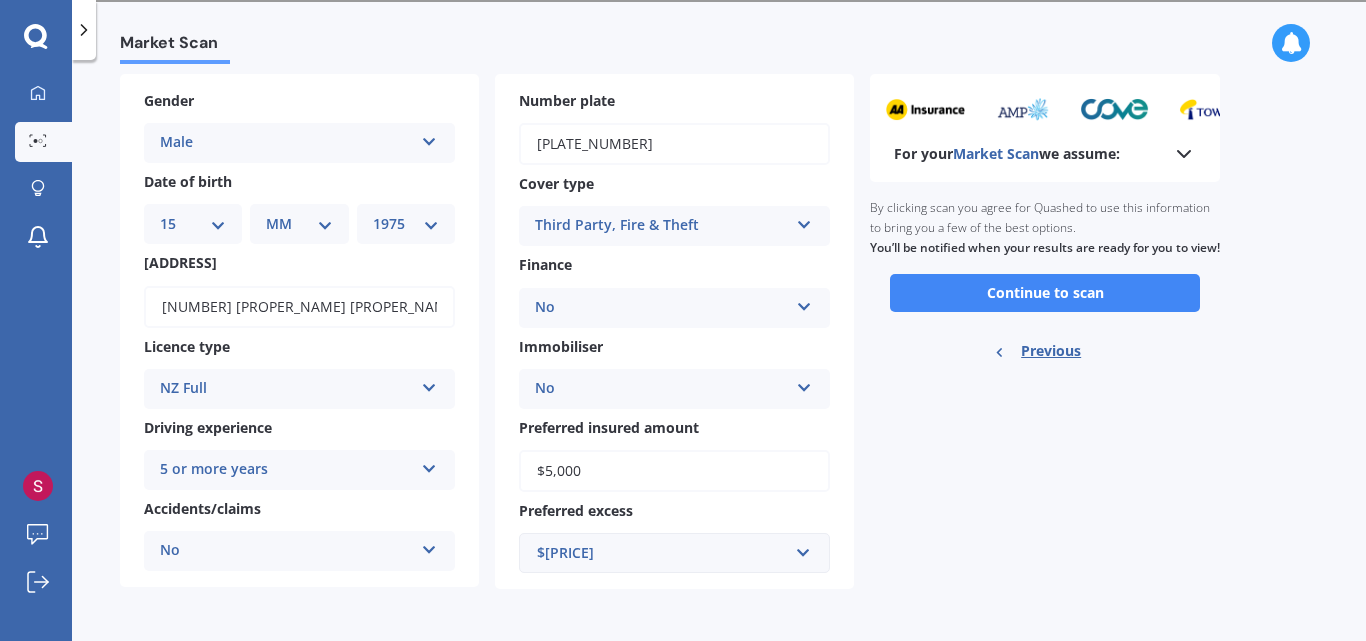 scroll, scrollTop: 0, scrollLeft: 0, axis: both 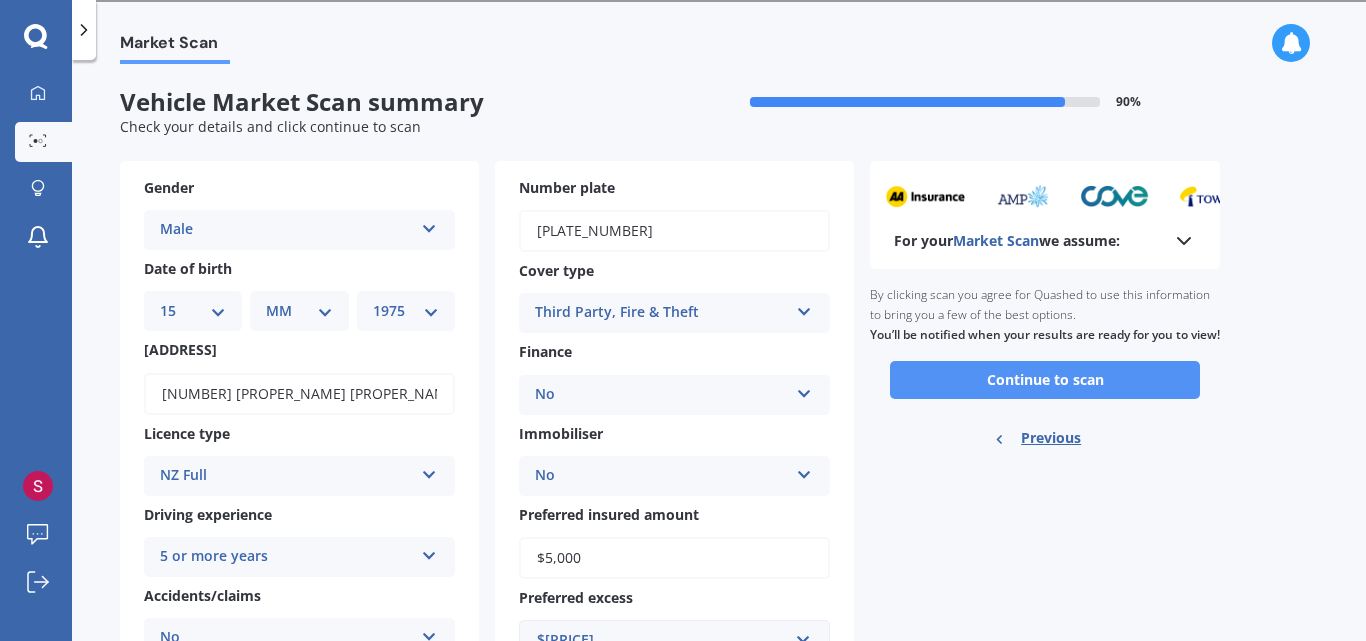 click on "Continue to scan" at bounding box center [1045, 380] 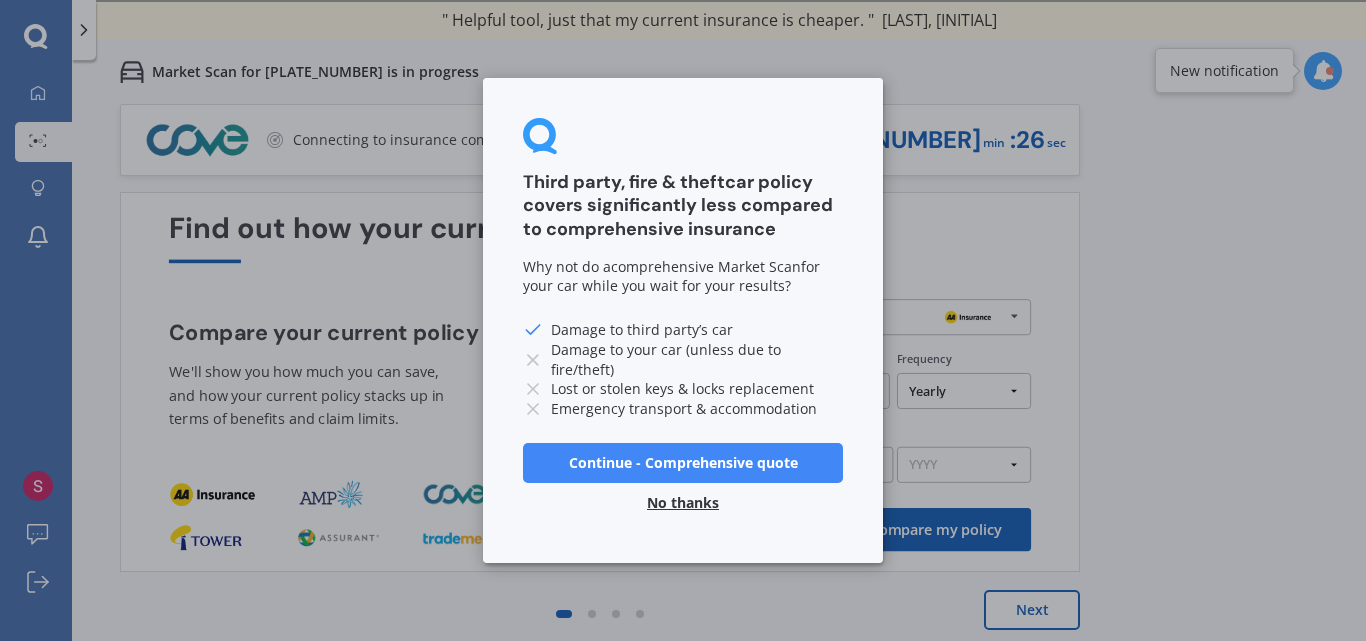 click on "No thanks" at bounding box center [683, 503] 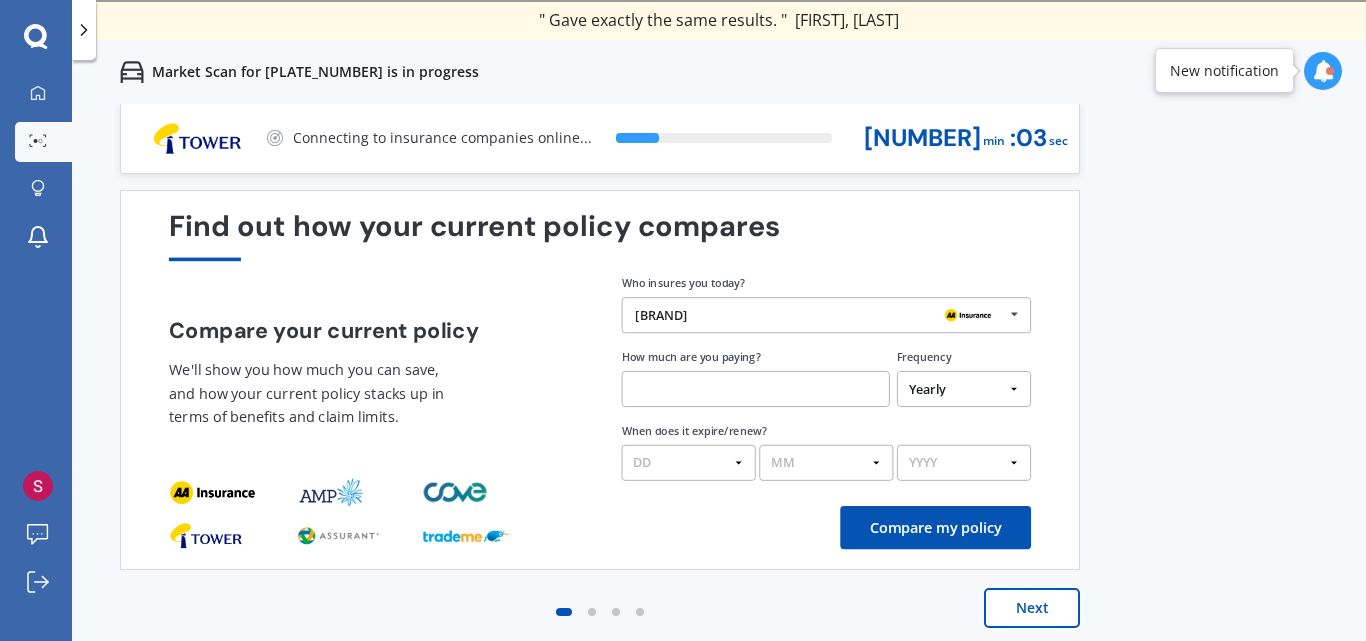 scroll, scrollTop: 0, scrollLeft: 0, axis: both 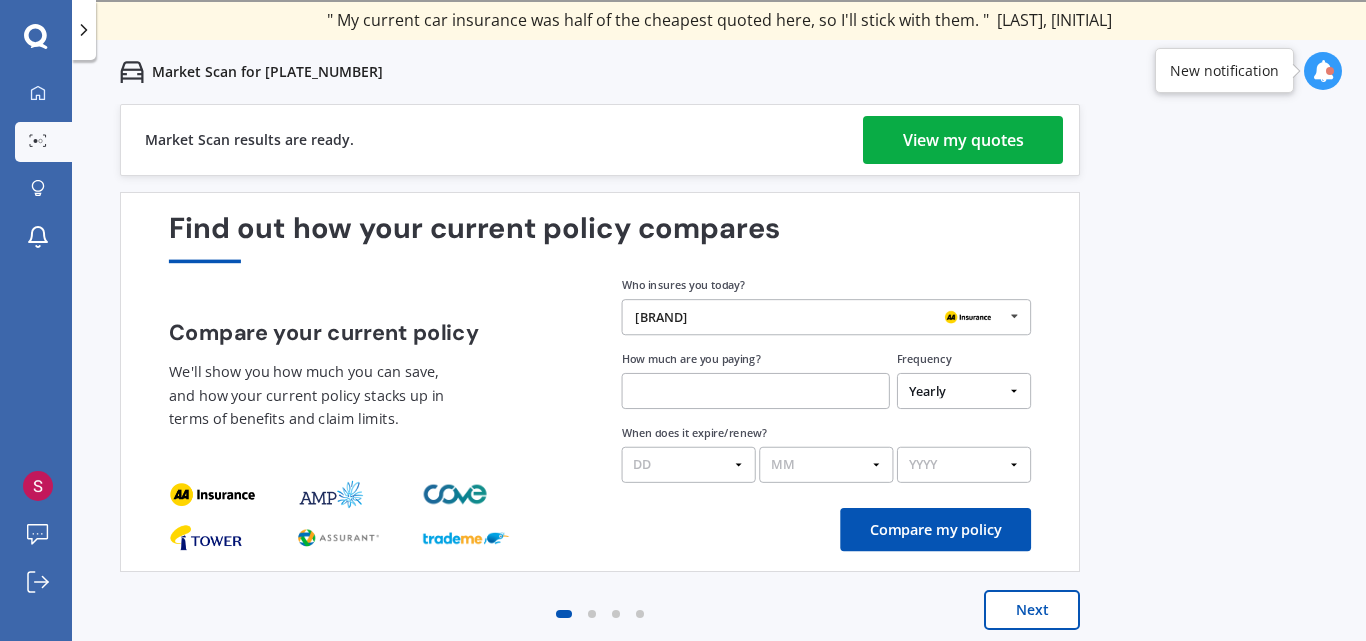 click on "View my quotes" at bounding box center (963, 140) 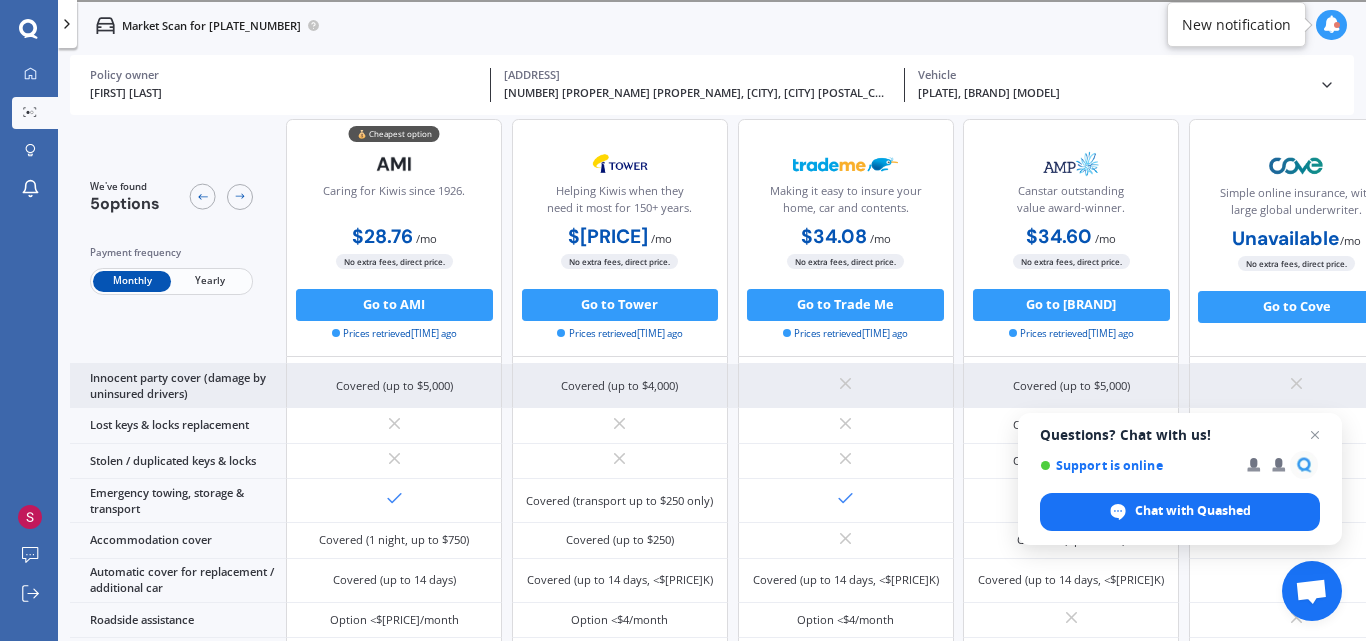 scroll, scrollTop: 250, scrollLeft: 0, axis: vertical 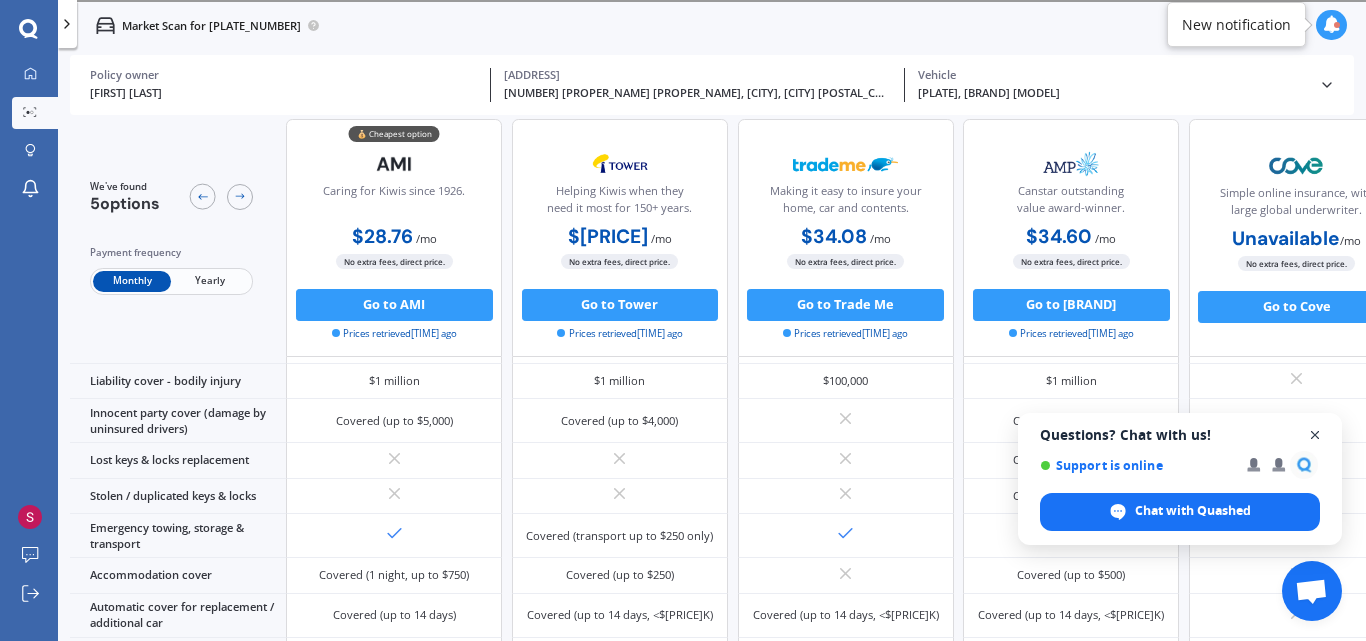 click at bounding box center (1315, 435) 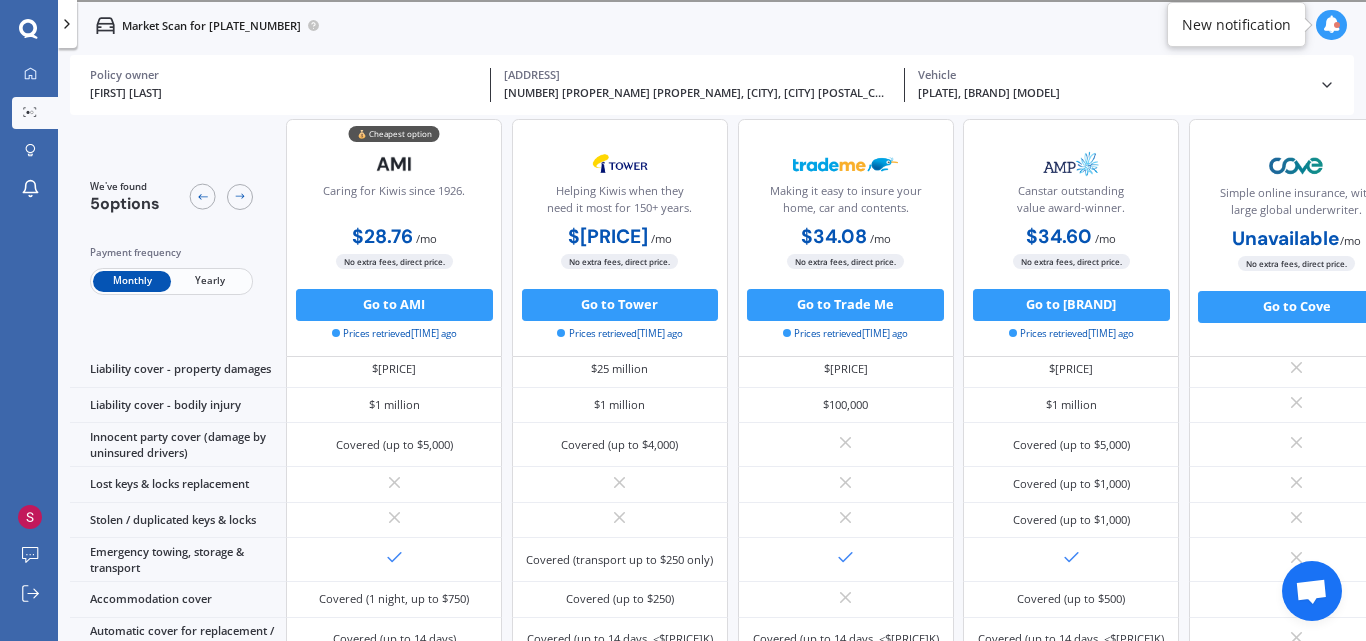 scroll, scrollTop: 0, scrollLeft: 0, axis: both 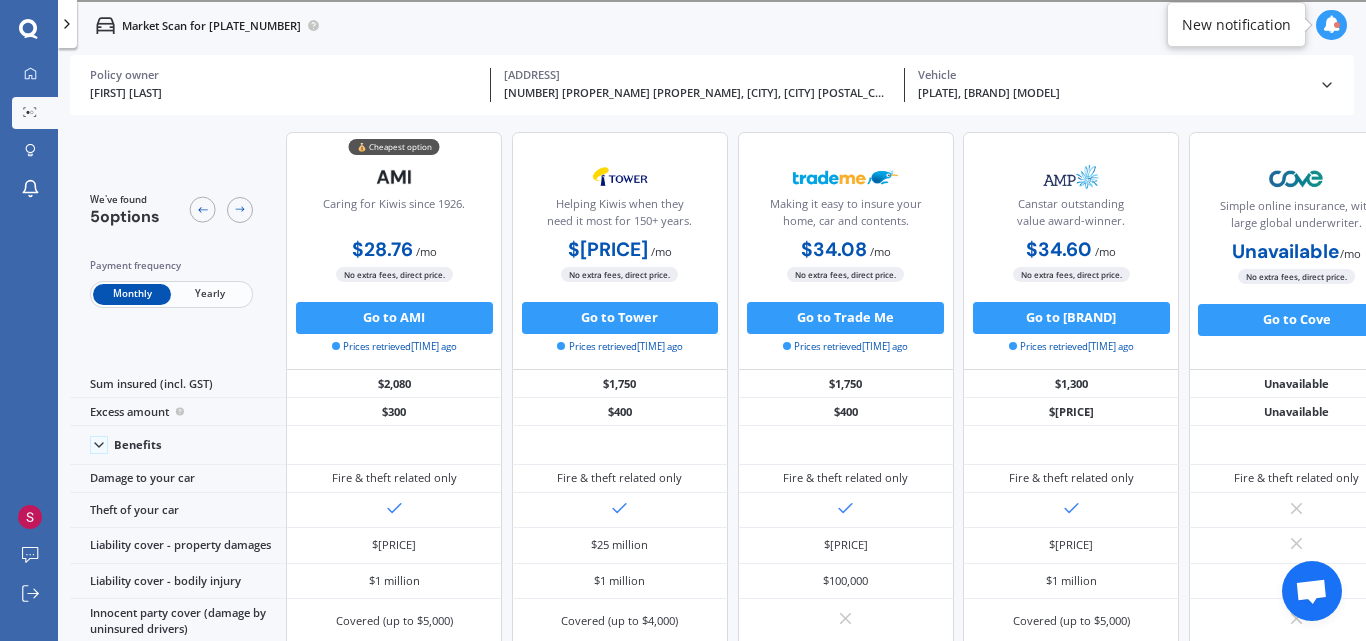 click at bounding box center [1327, 85] 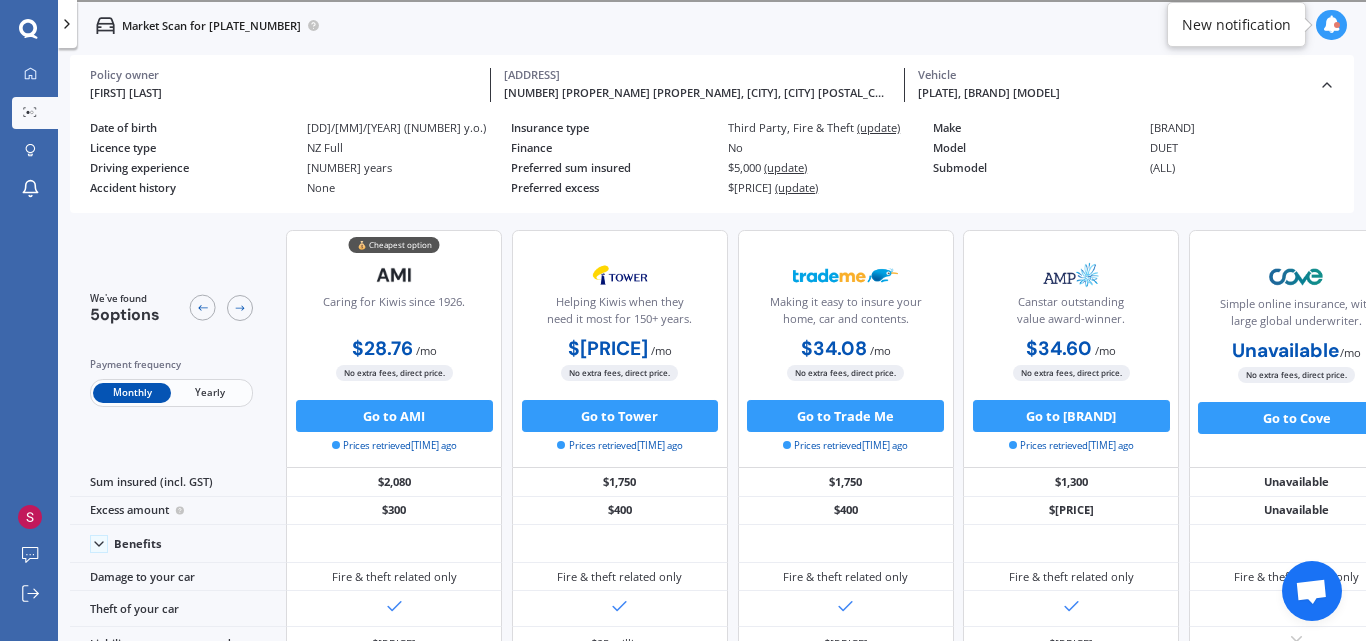 click at bounding box center (1327, 85) 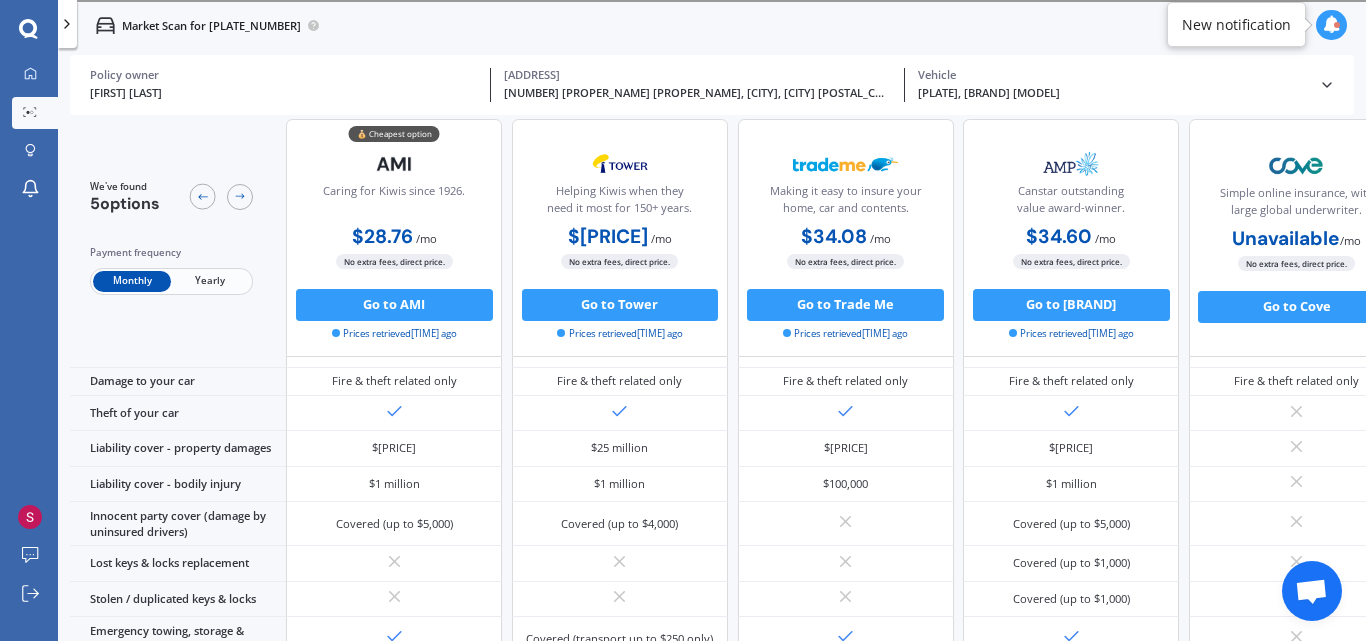 scroll, scrollTop: 0, scrollLeft: 0, axis: both 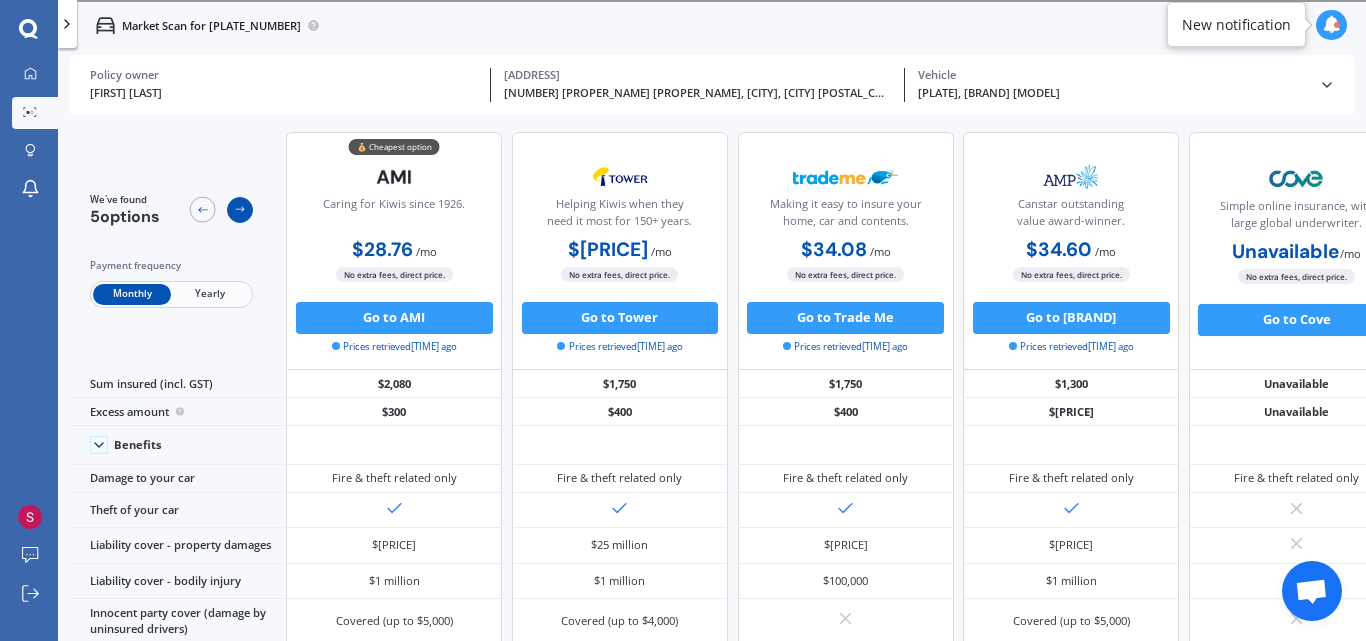 click at bounding box center (240, 210) 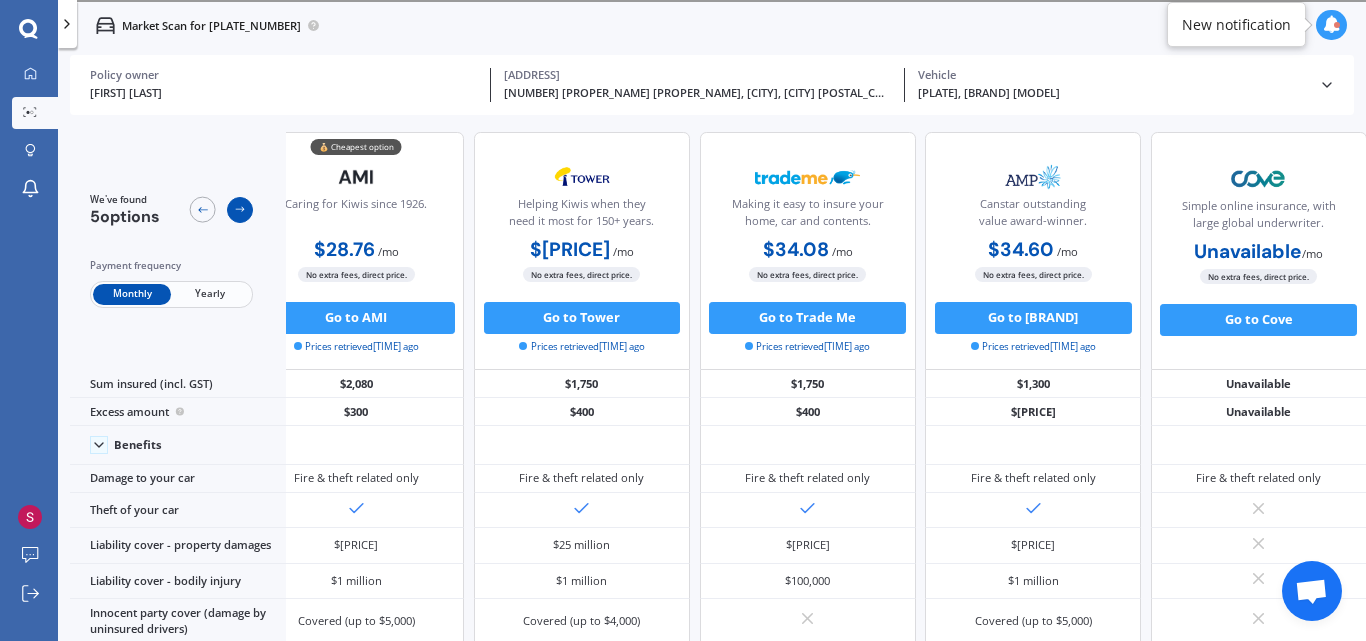 click at bounding box center (240, 210) 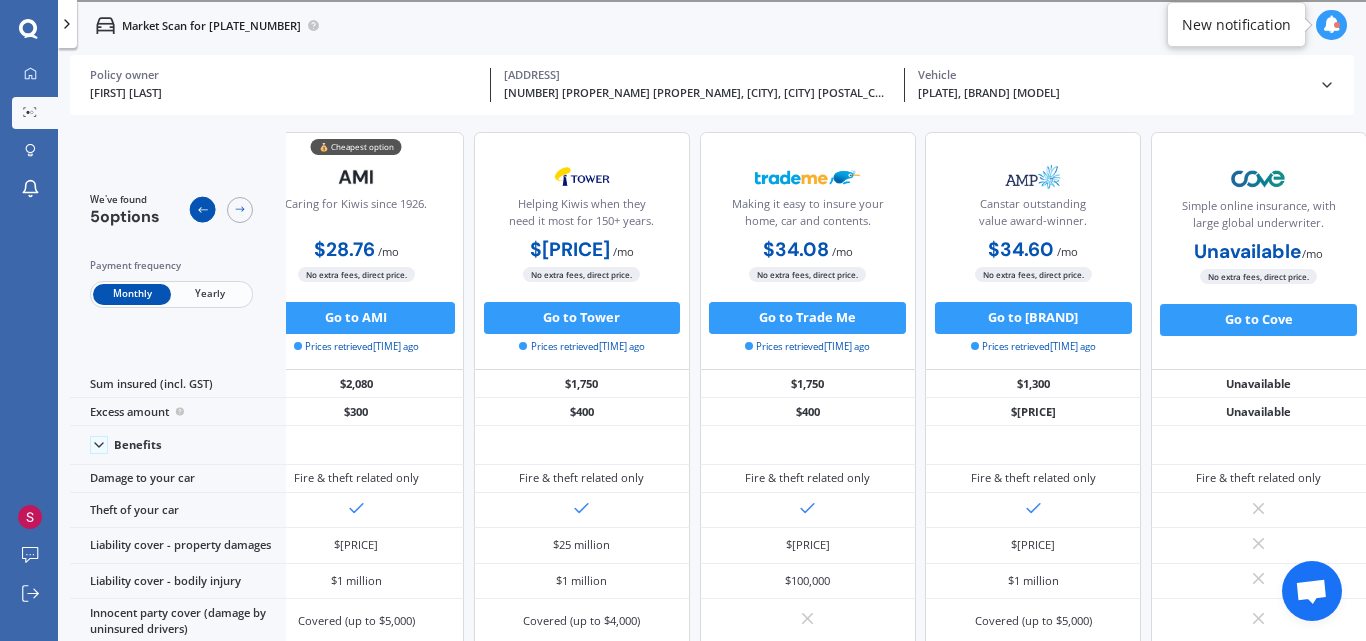 click at bounding box center (202, 209) 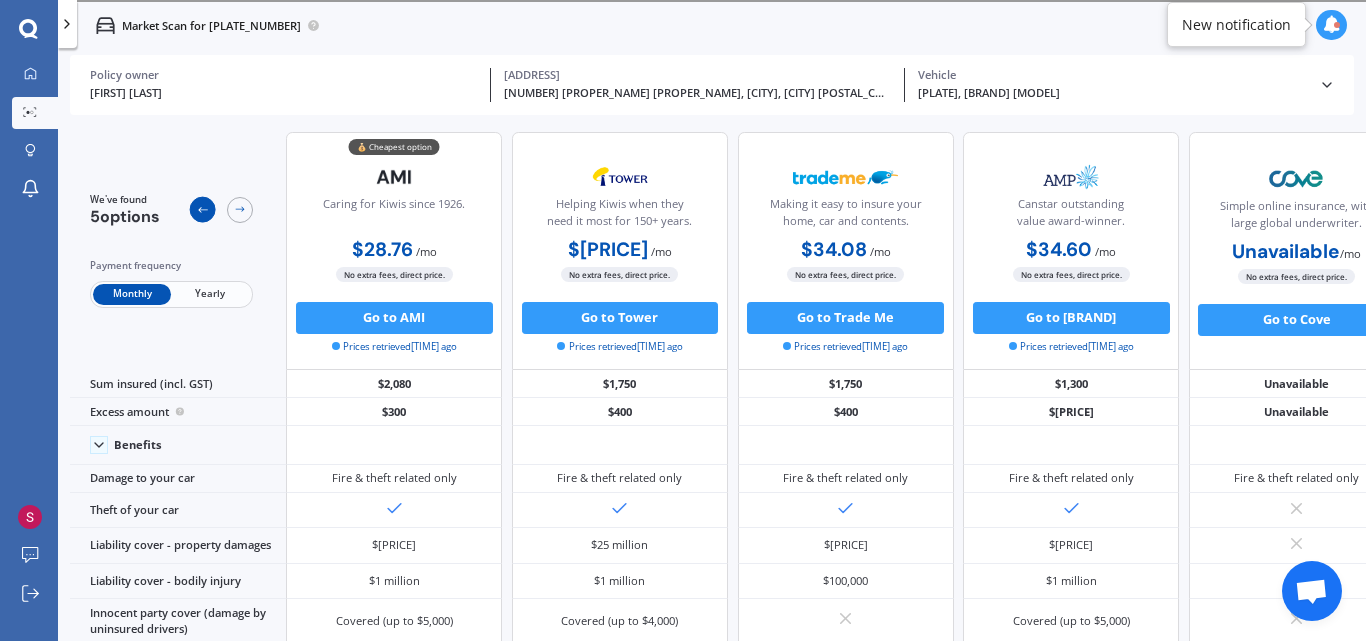 click at bounding box center [202, 209] 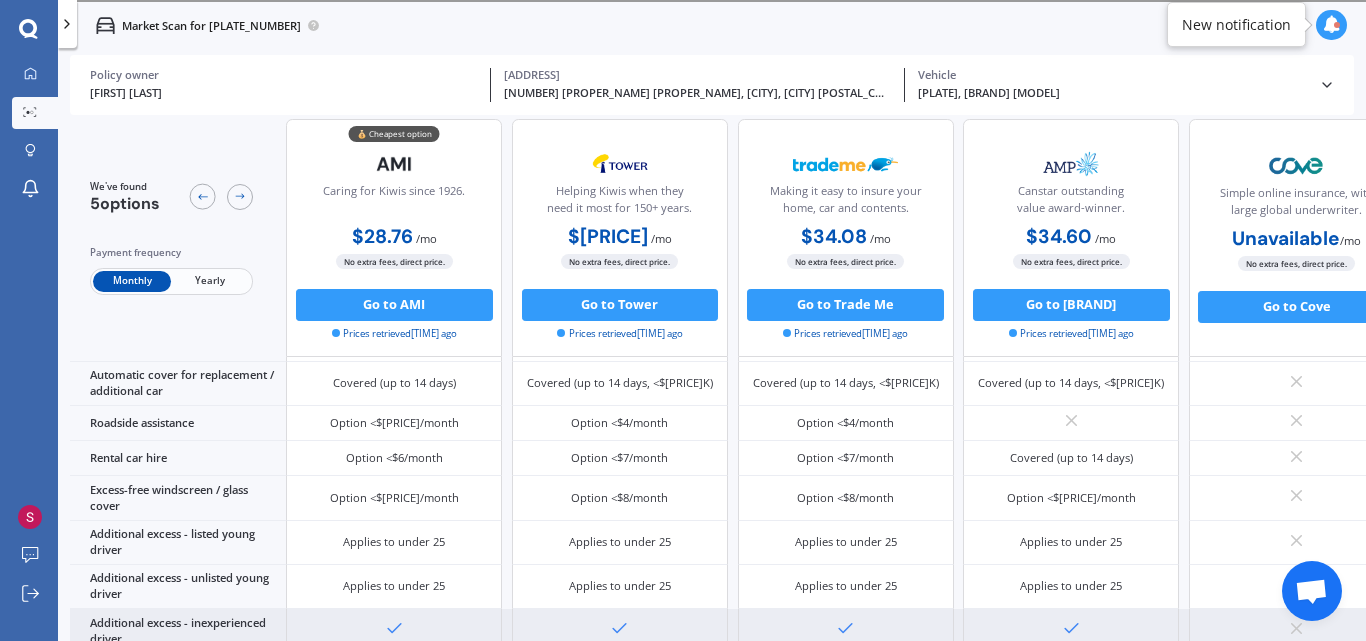 scroll, scrollTop: 700, scrollLeft: 0, axis: vertical 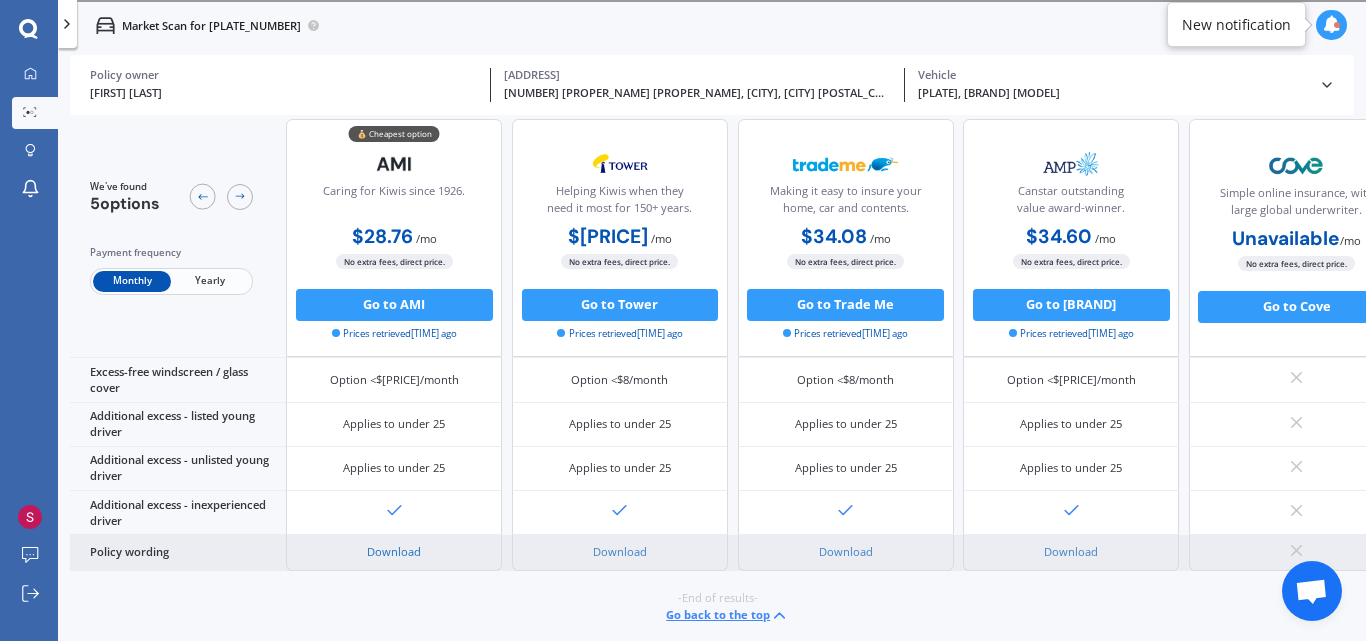 click on "Download" at bounding box center [394, 551] 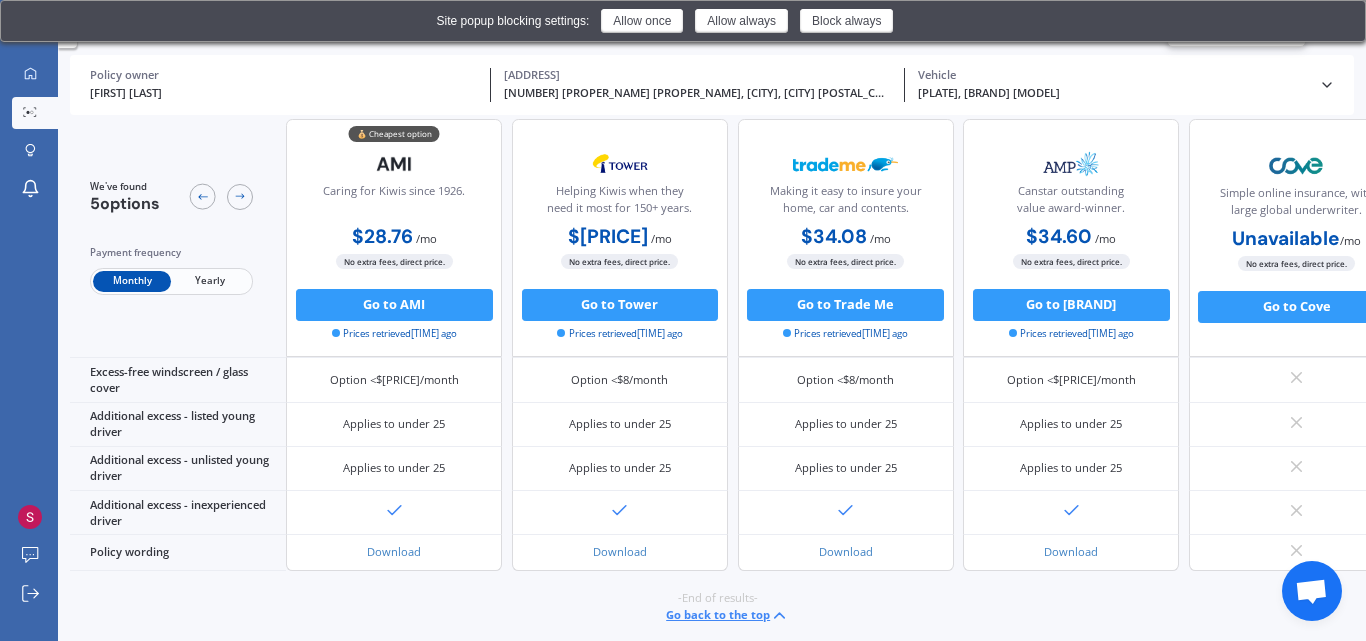 click on "Allow once" at bounding box center [642, 21] 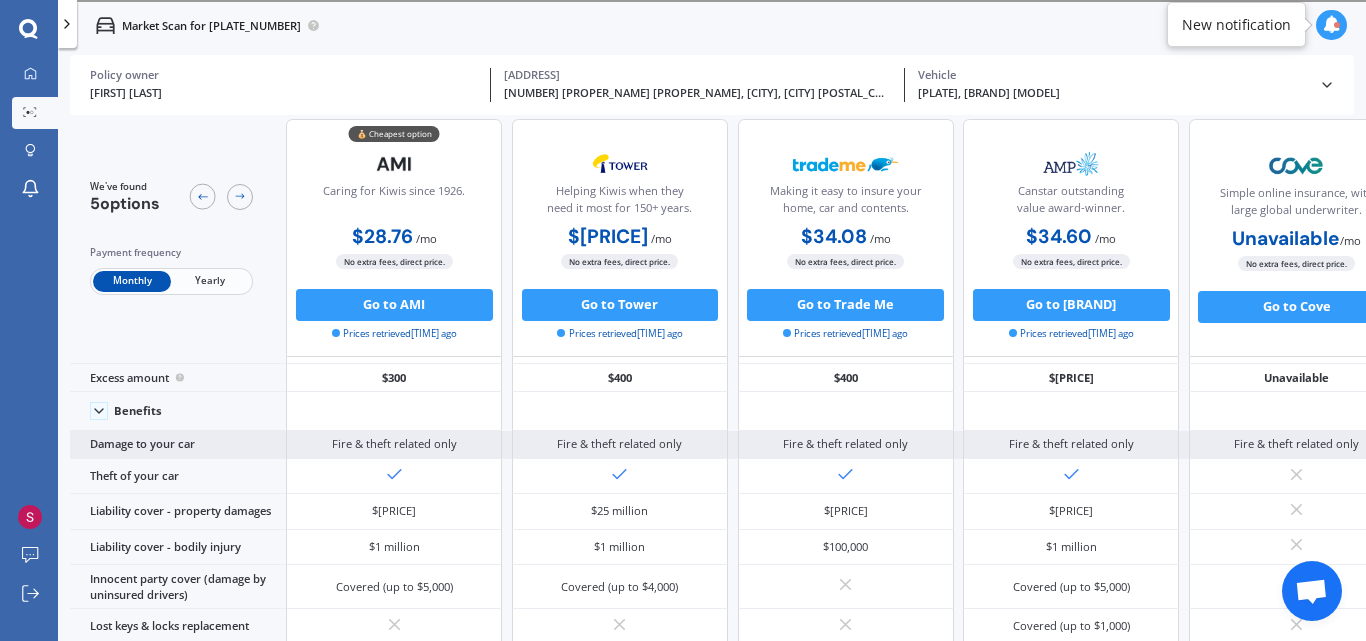scroll, scrollTop: 0, scrollLeft: 0, axis: both 